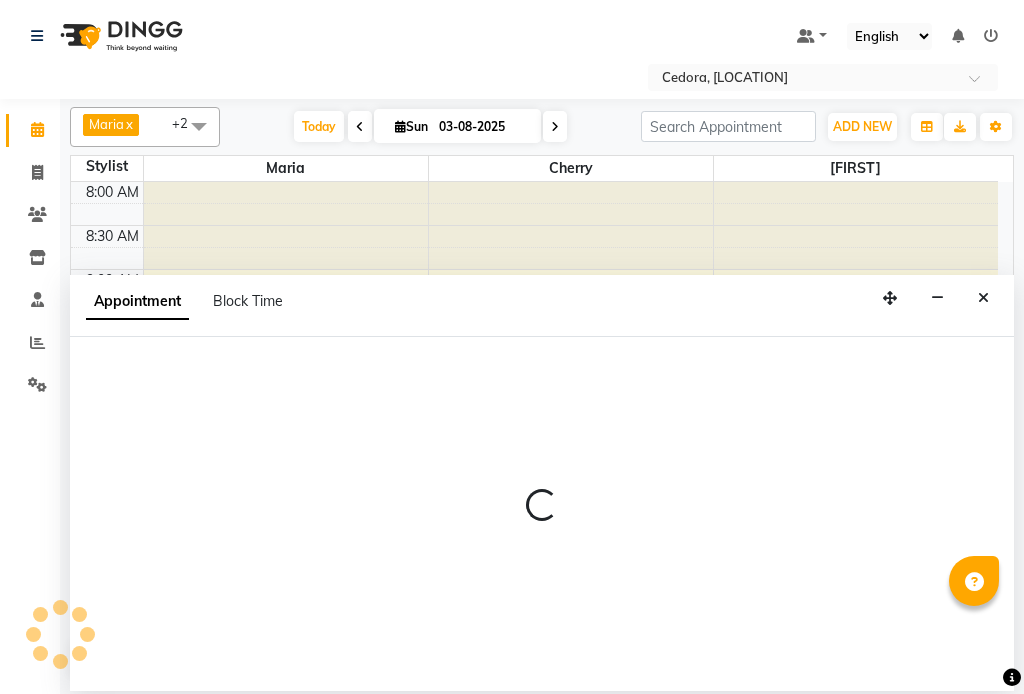 scroll, scrollTop: 0, scrollLeft: 0, axis: both 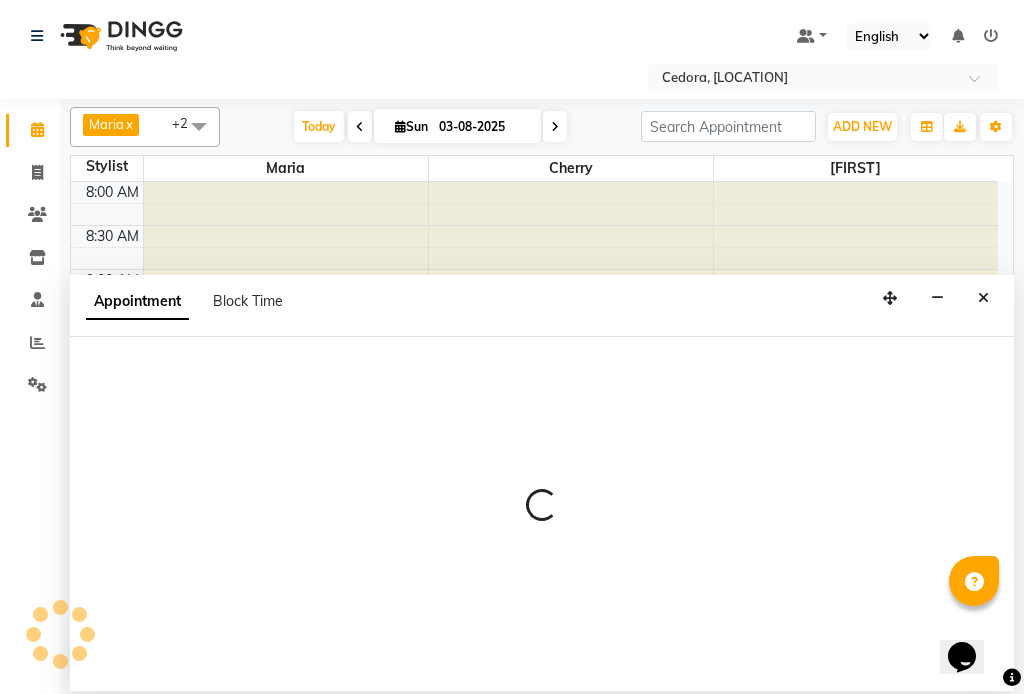 select on "tentative" 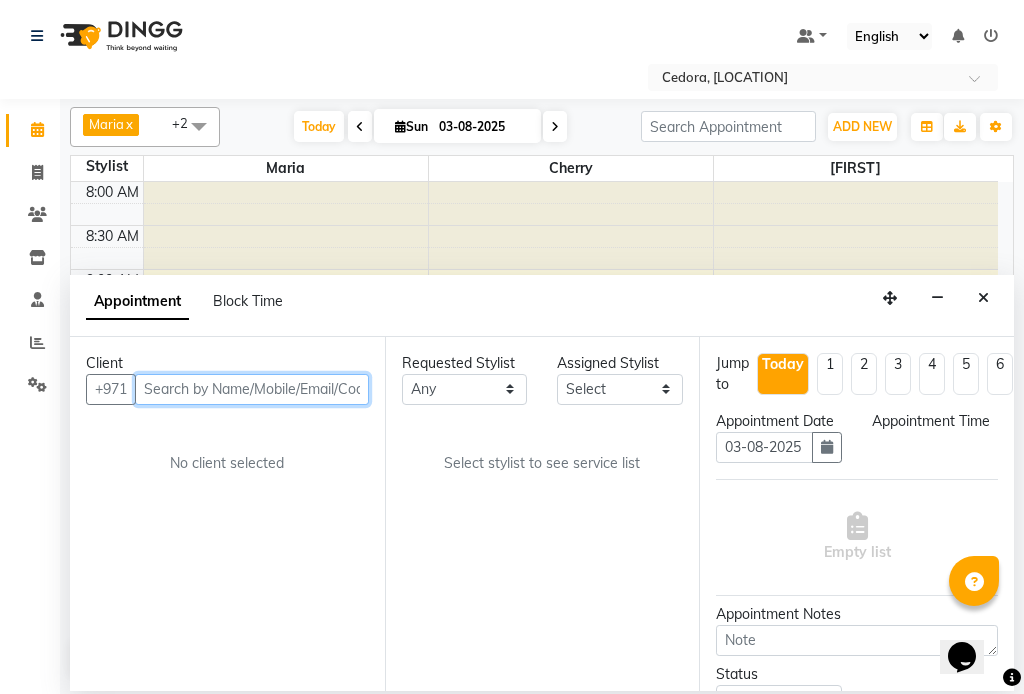 select on "540" 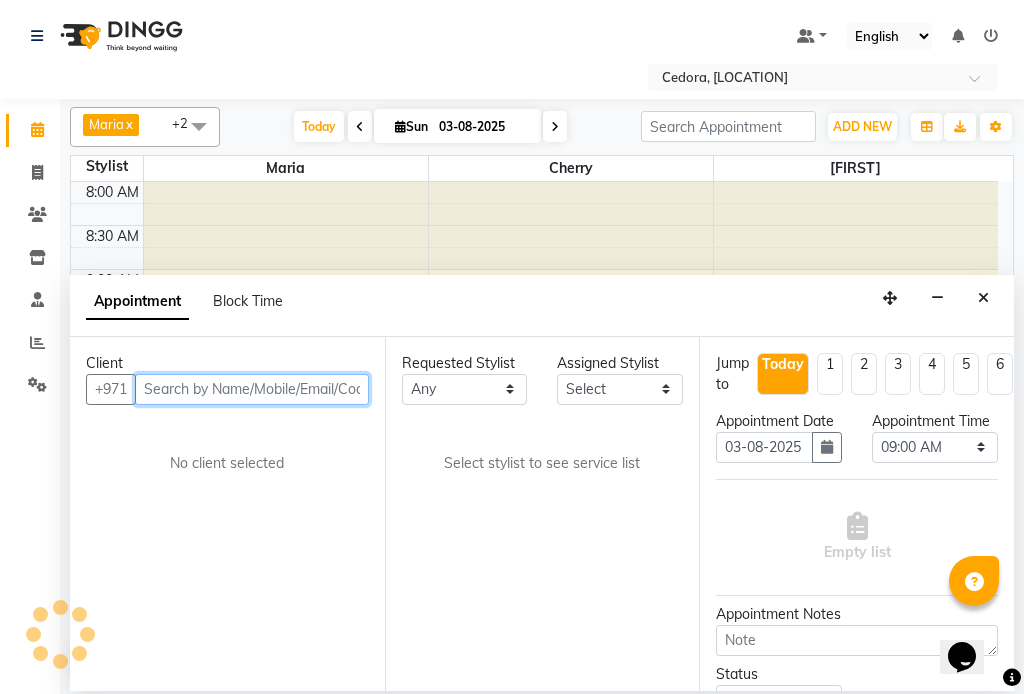 click at bounding box center [252, 389] 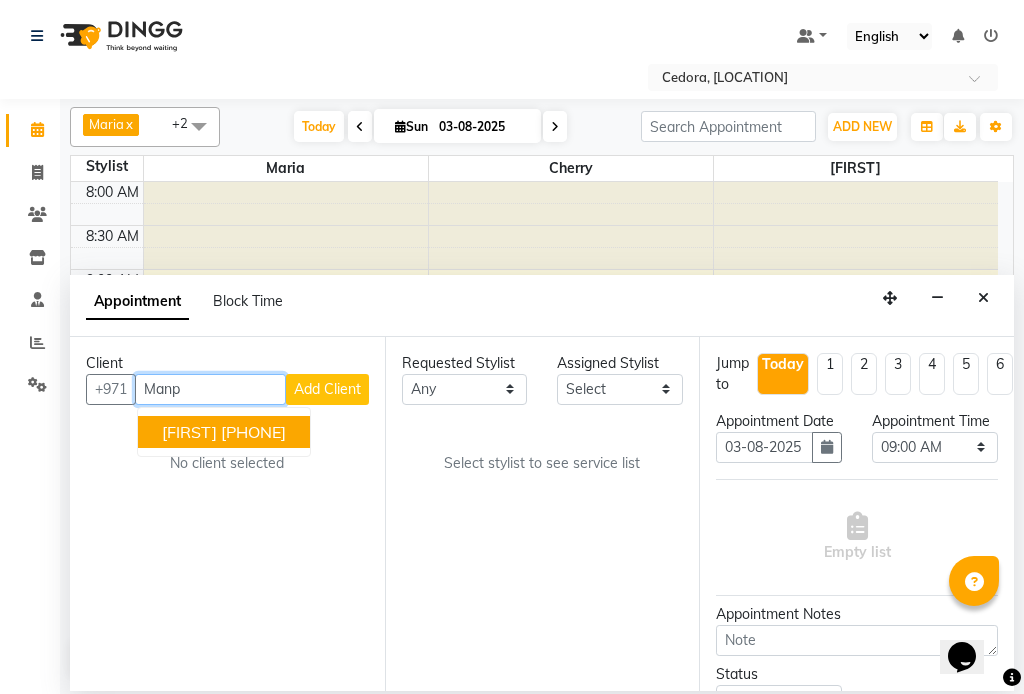 click on "[FIRST]" at bounding box center (189, 432) 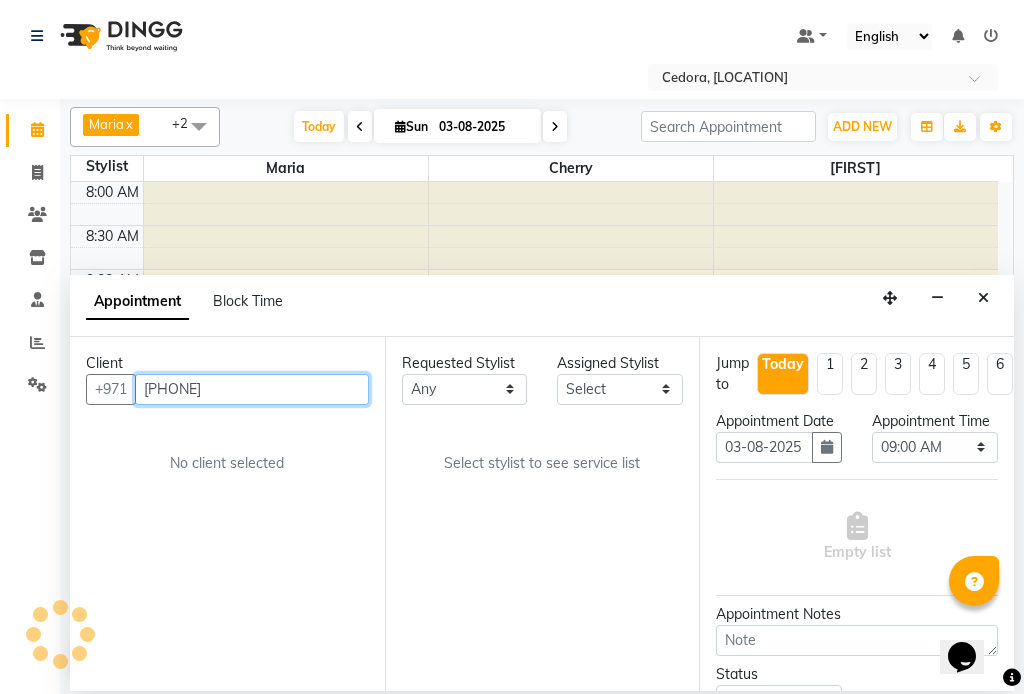 type on "[PHONE]" 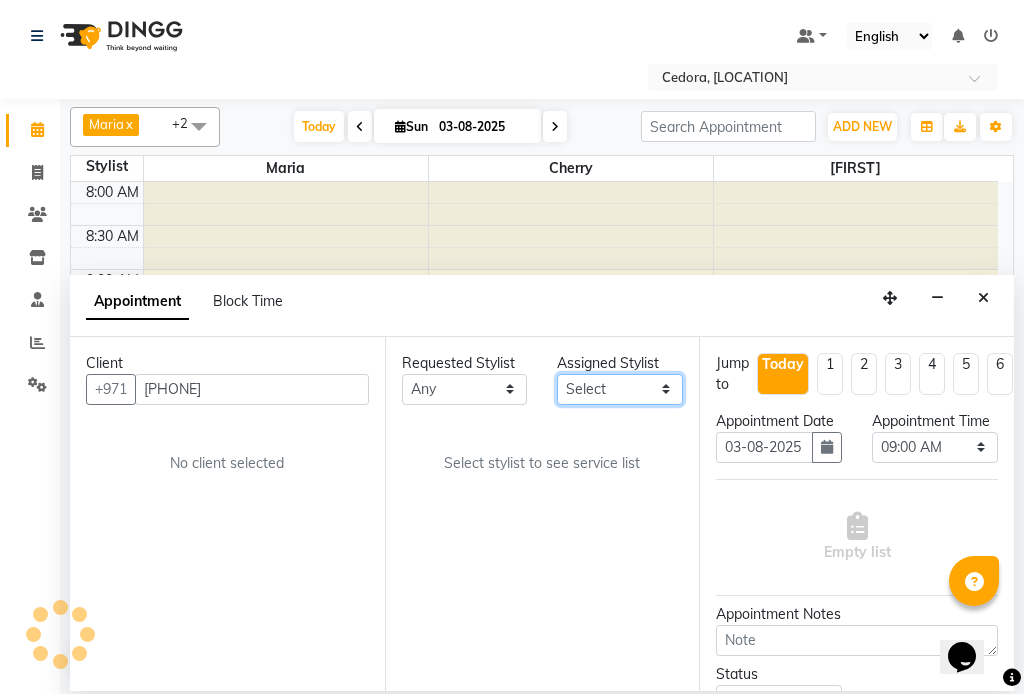 click on "Select [FIRST] [FIRST] [FIRST] [FIRST]" at bounding box center (620, 389) 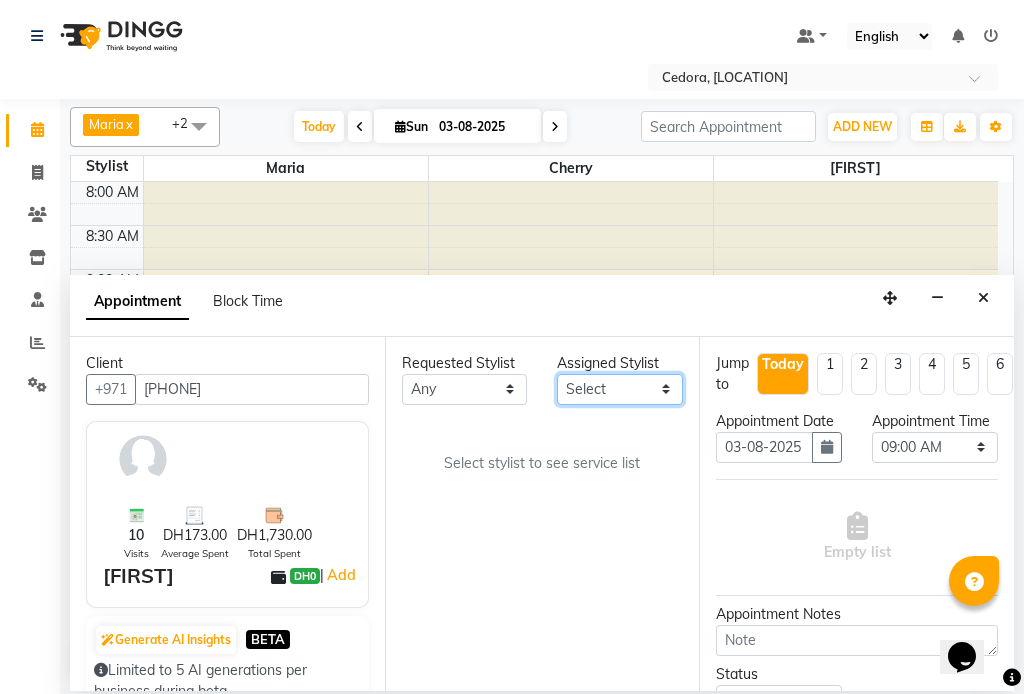 select on "36348" 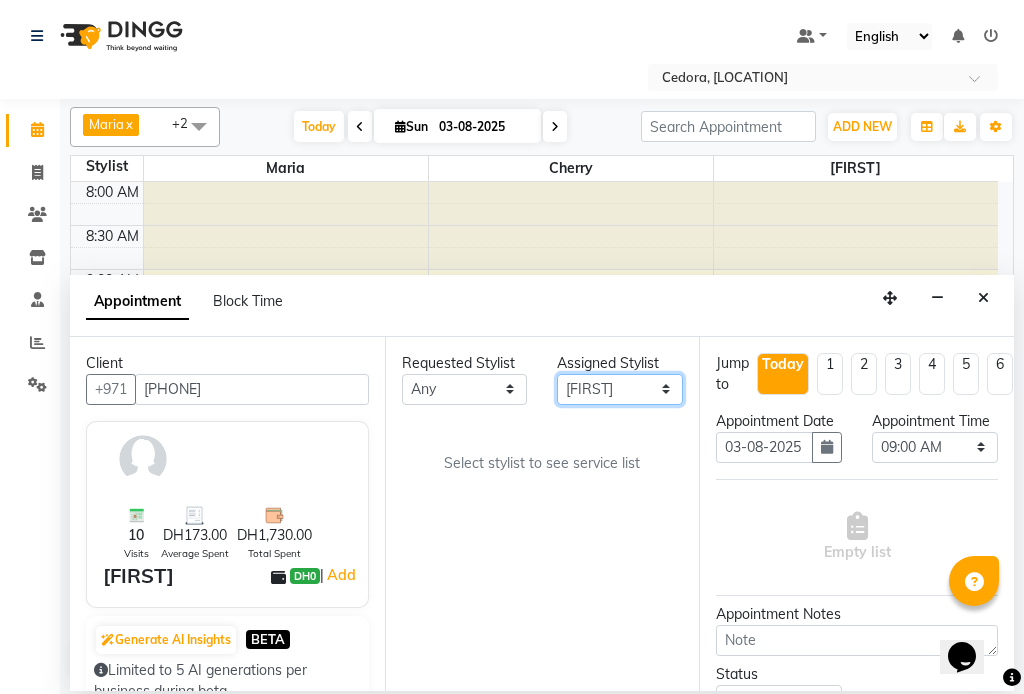 click on "Select [FIRST] [FIRST] [FIRST] [FIRST]" at bounding box center [620, 389] 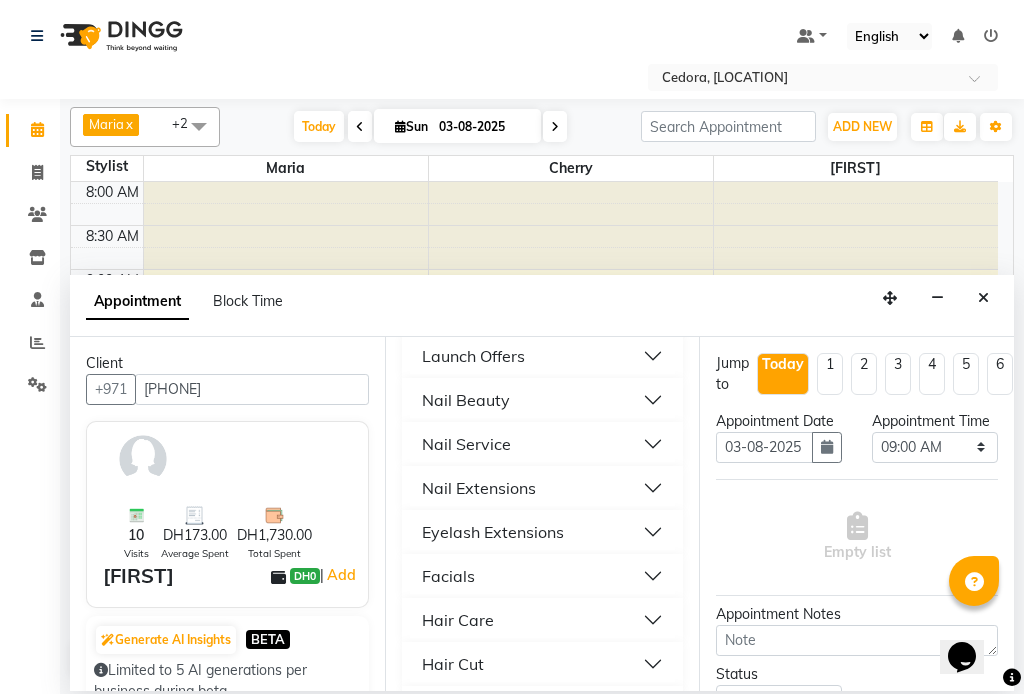 scroll, scrollTop: 970, scrollLeft: 0, axis: vertical 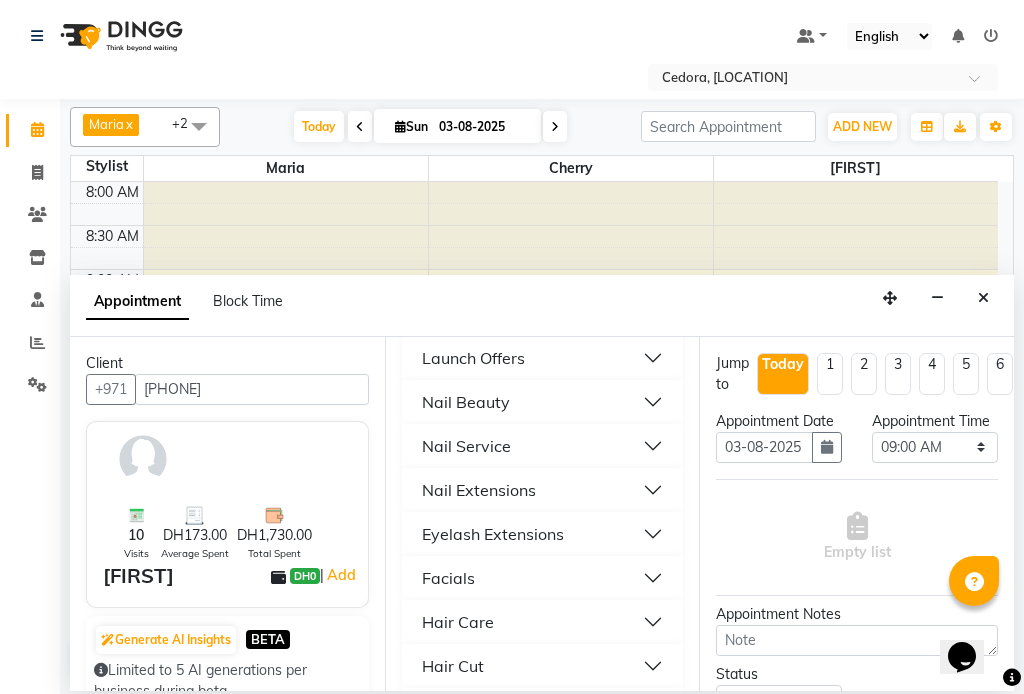 click on "Nail Service" at bounding box center [466, 446] 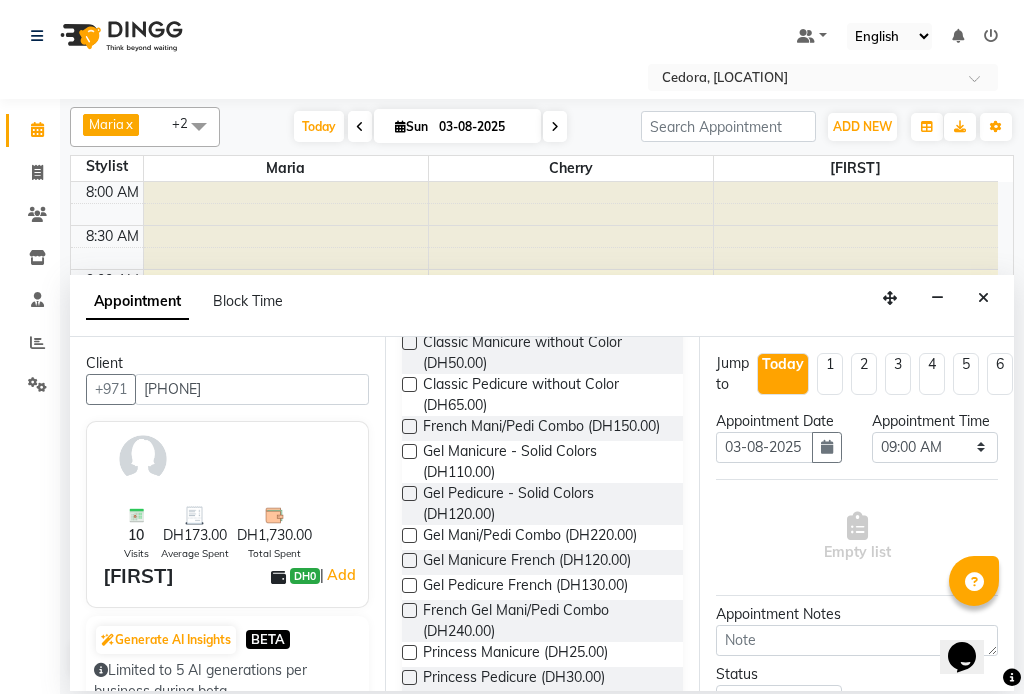 scroll, scrollTop: 1129, scrollLeft: 0, axis: vertical 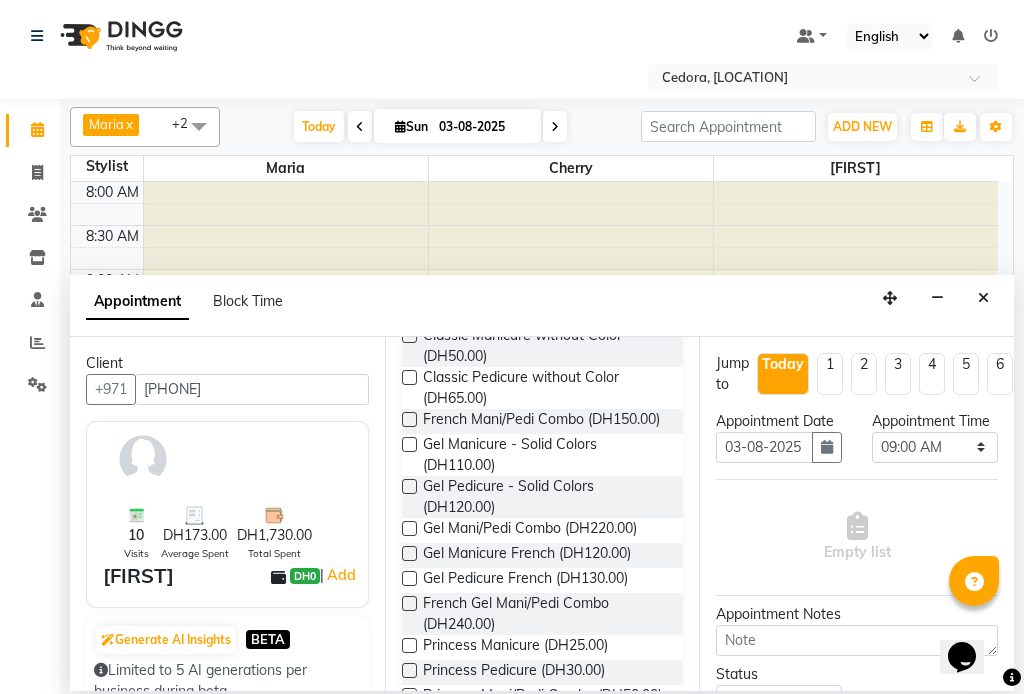 click at bounding box center [409, 553] 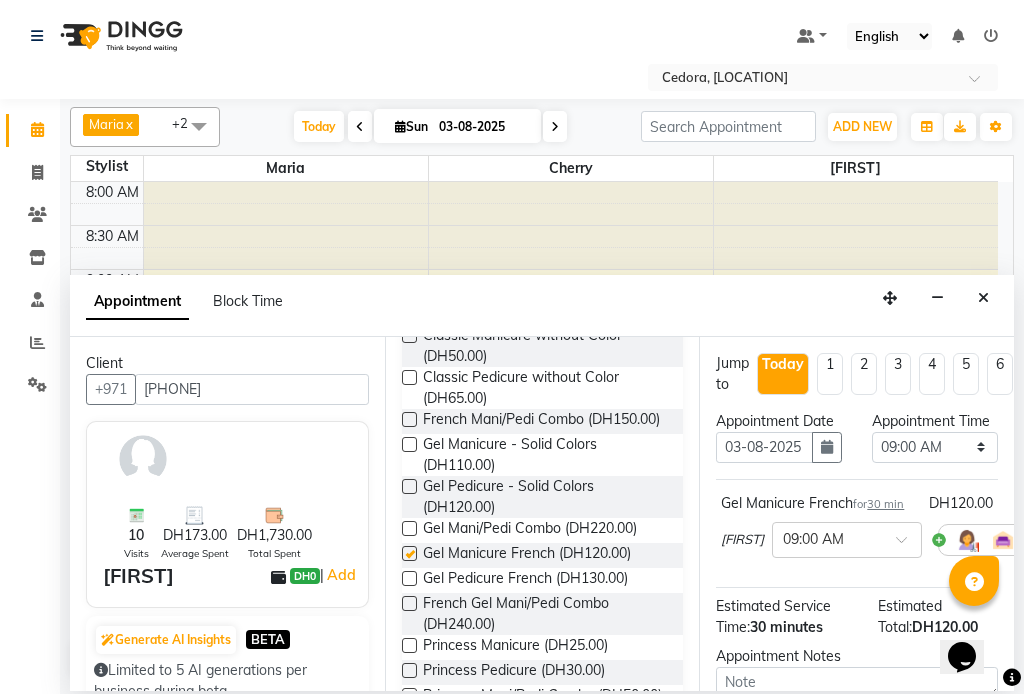 checkbox on "false" 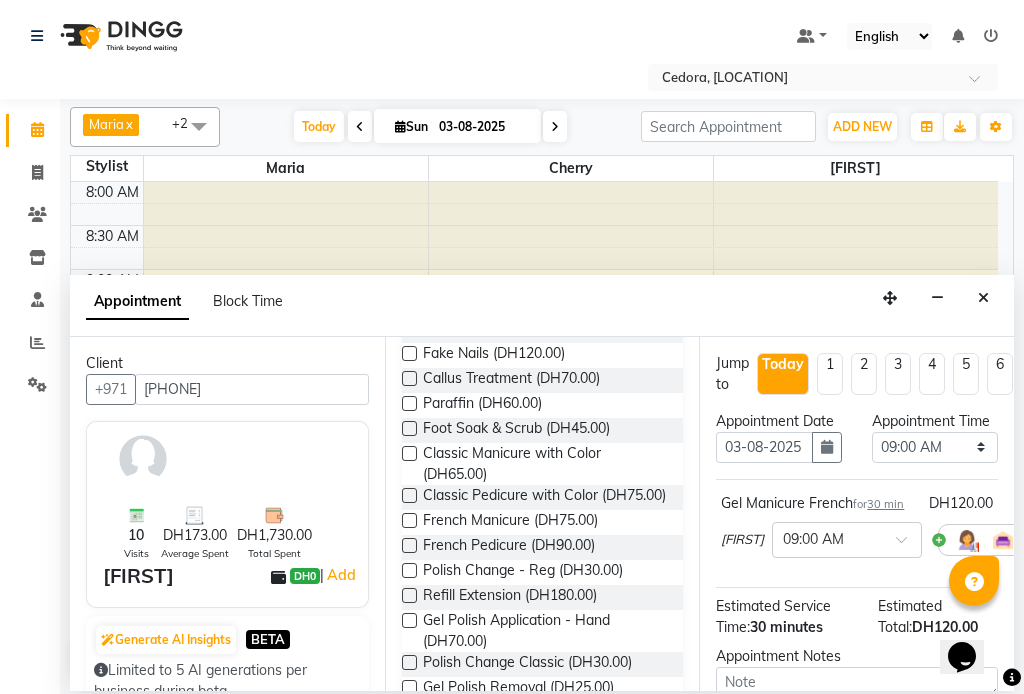 scroll, scrollTop: 1757, scrollLeft: 0, axis: vertical 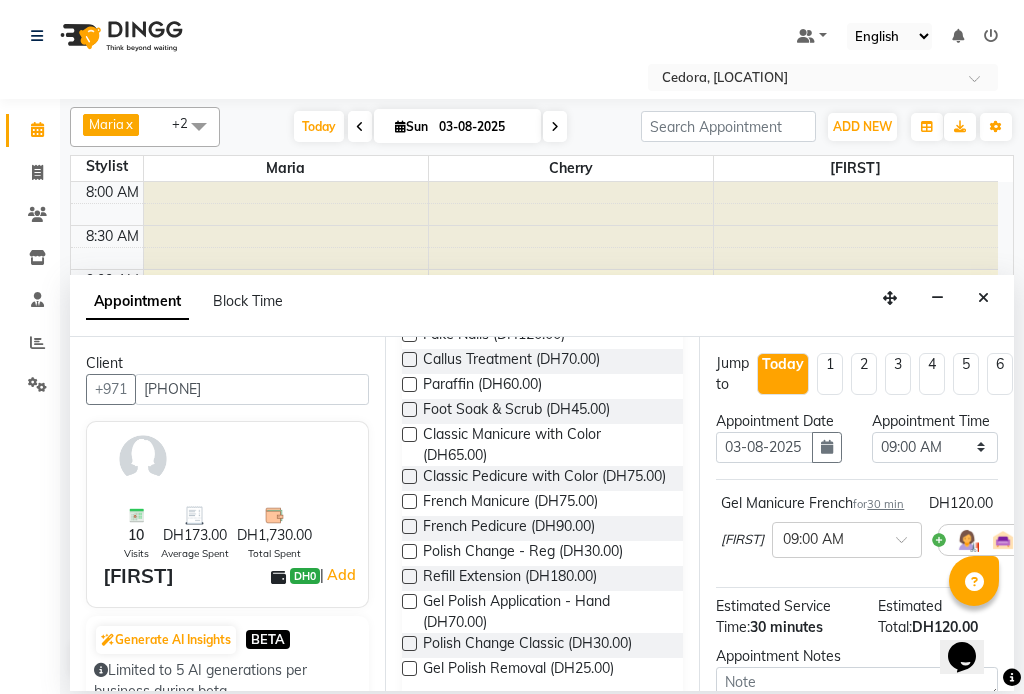 click at bounding box center [409, 476] 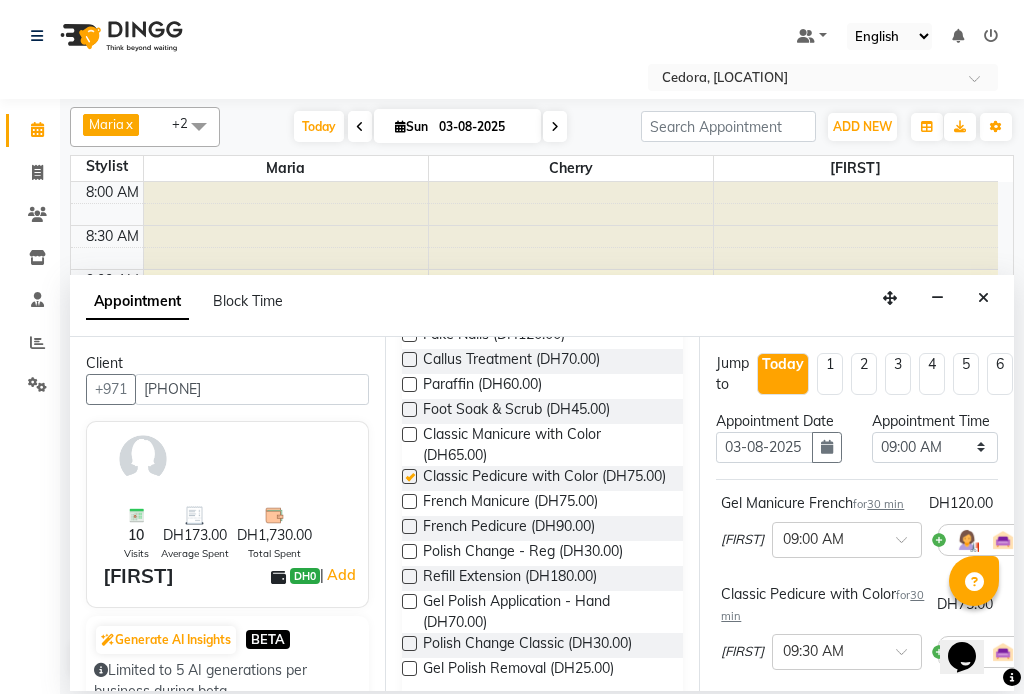 checkbox on "false" 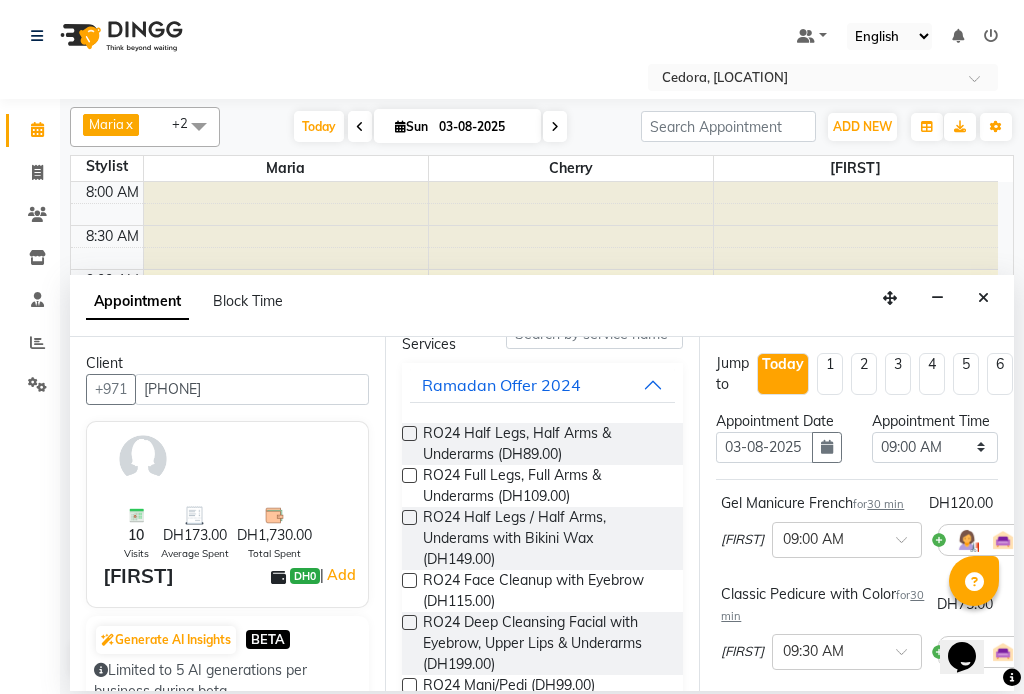 scroll, scrollTop: 0, scrollLeft: 0, axis: both 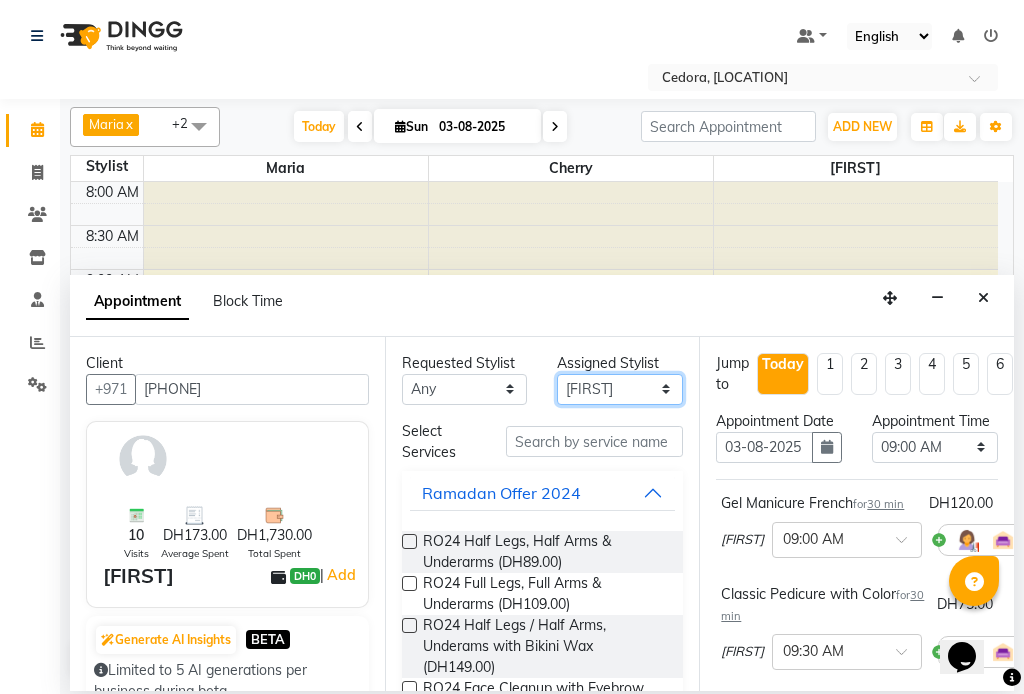 click on "Select [FIRST] [FIRST] [FIRST] [FIRST]" at bounding box center (620, 389) 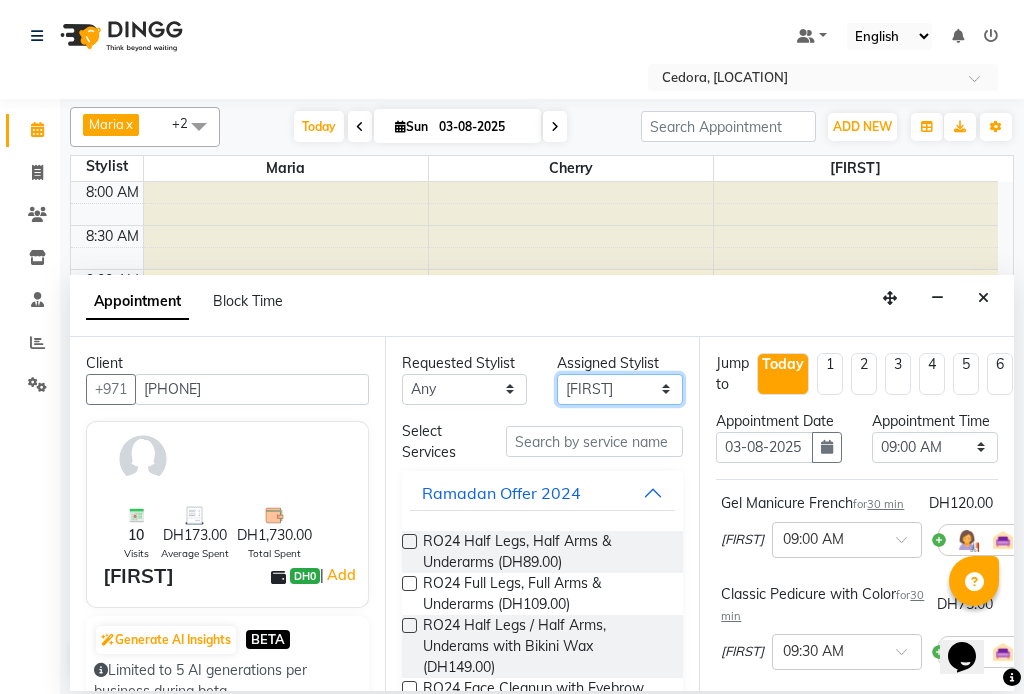 select on "34803" 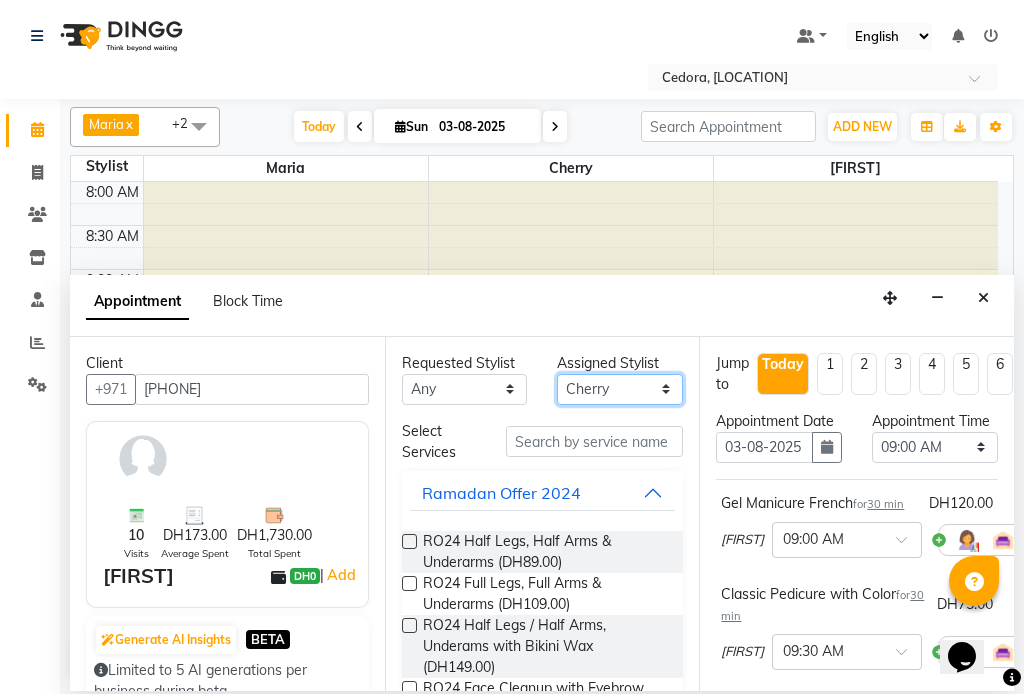 click on "Select [FIRST] [FIRST] [FIRST] [FIRST]" at bounding box center (620, 389) 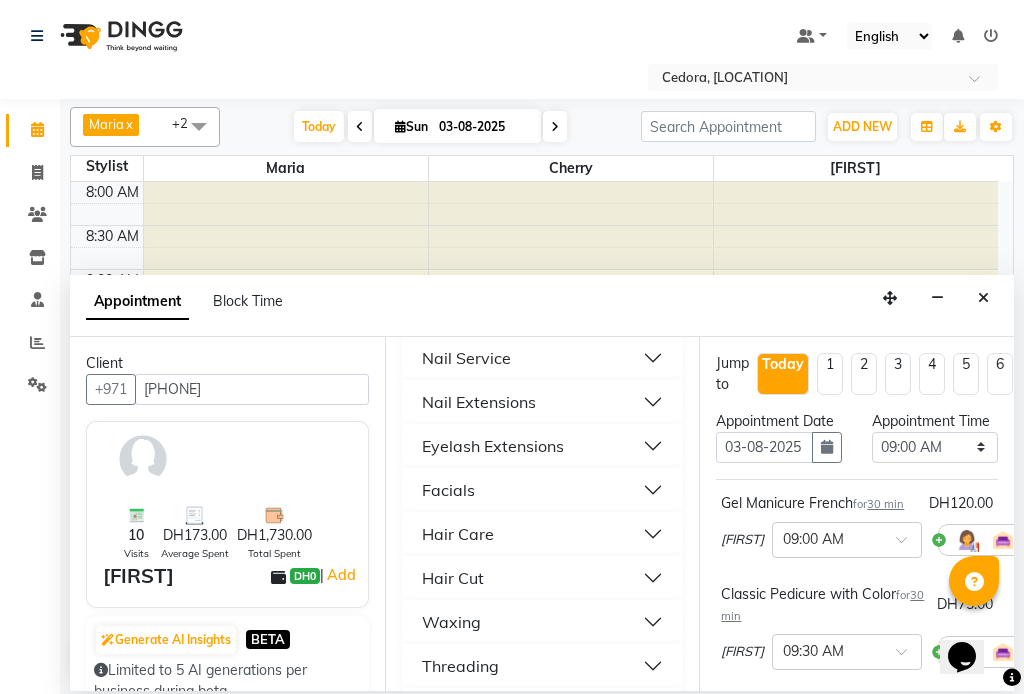 scroll, scrollTop: 1020, scrollLeft: 0, axis: vertical 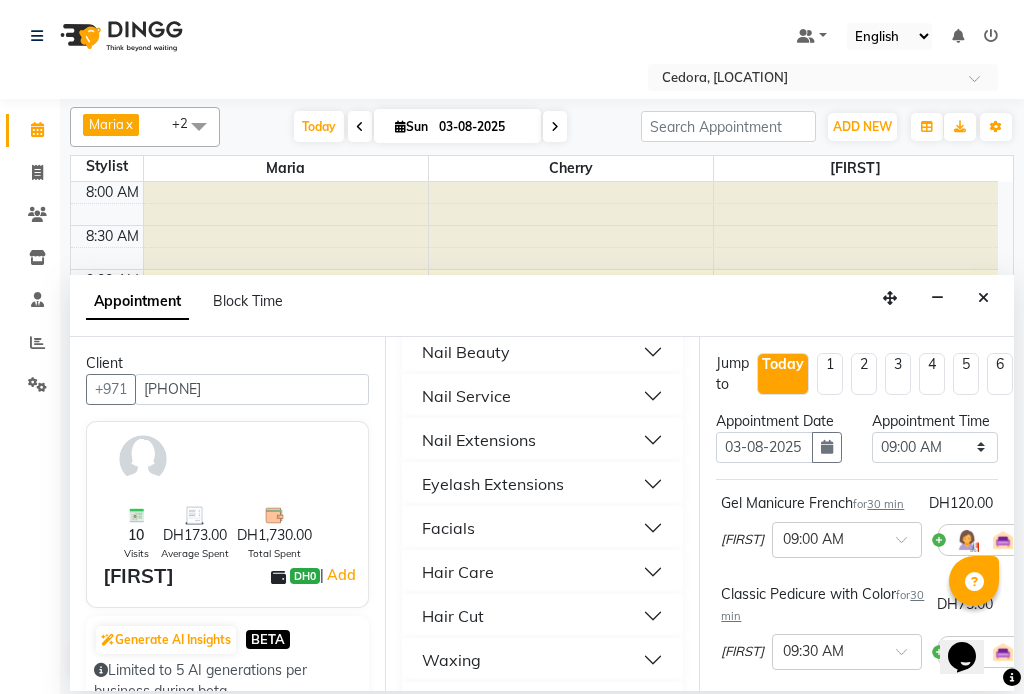 click on "Nail Service" at bounding box center [466, 396] 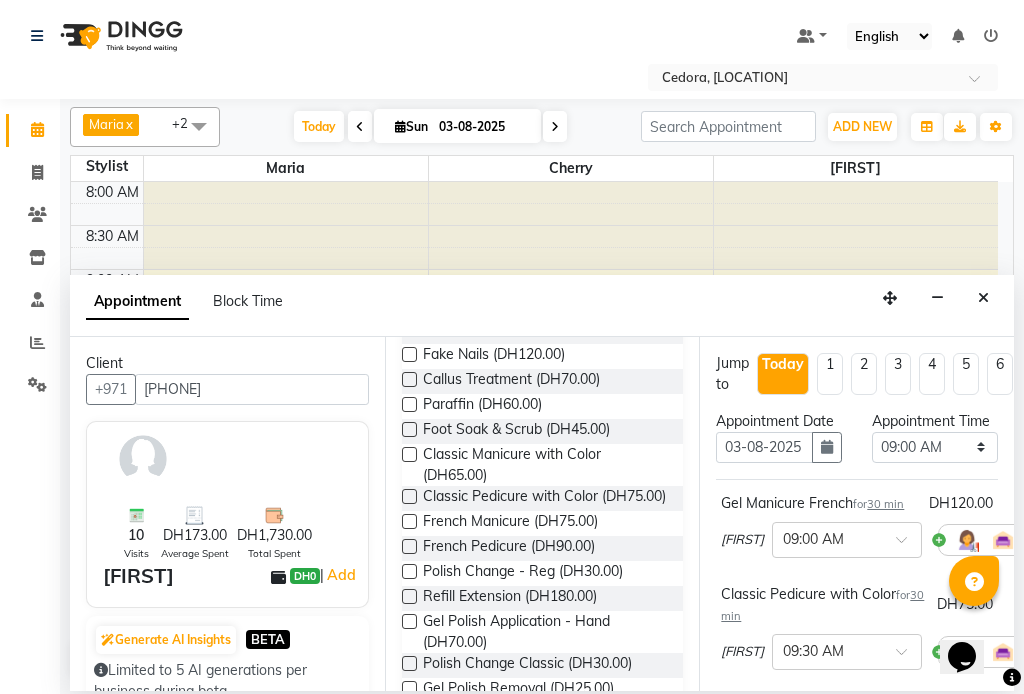 scroll, scrollTop: 1736, scrollLeft: 0, axis: vertical 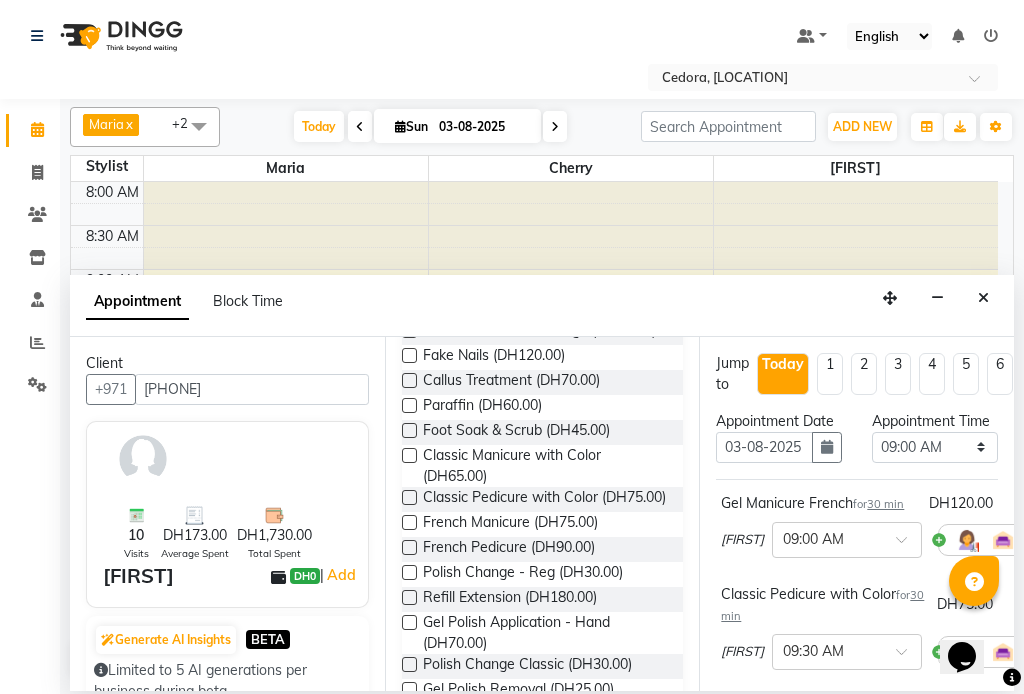 click at bounding box center [409, 497] 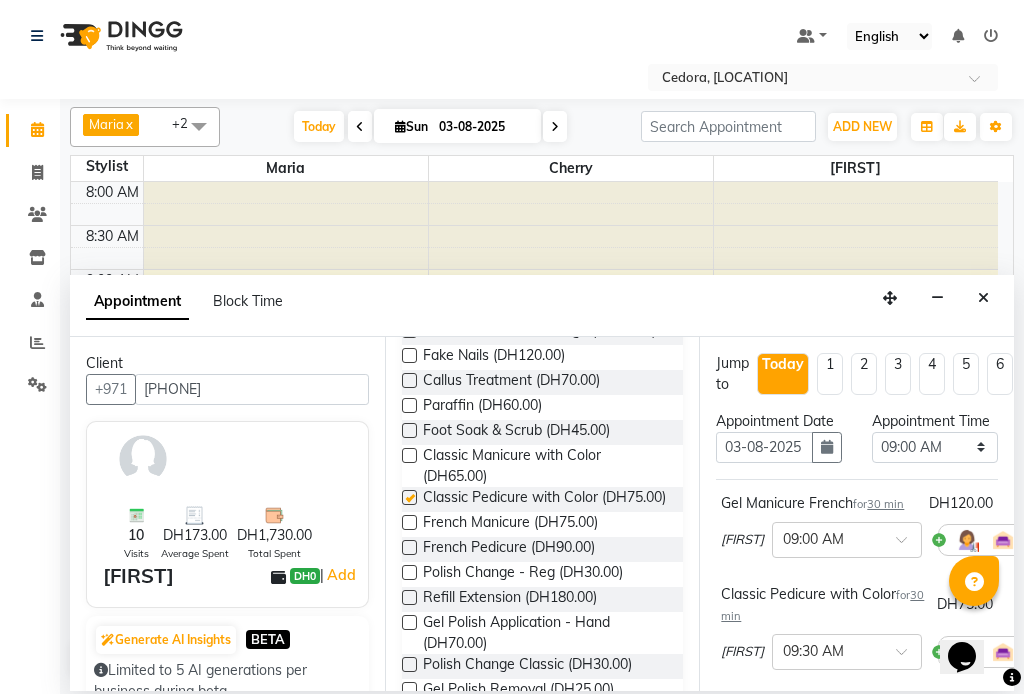 checkbox on "false" 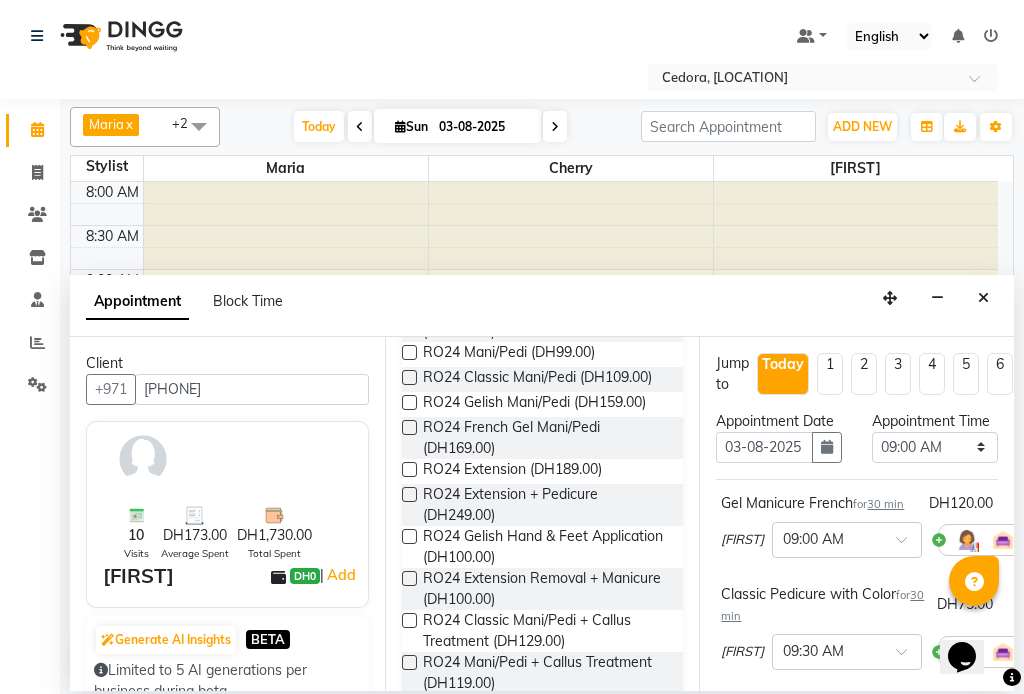 scroll, scrollTop: 0, scrollLeft: 0, axis: both 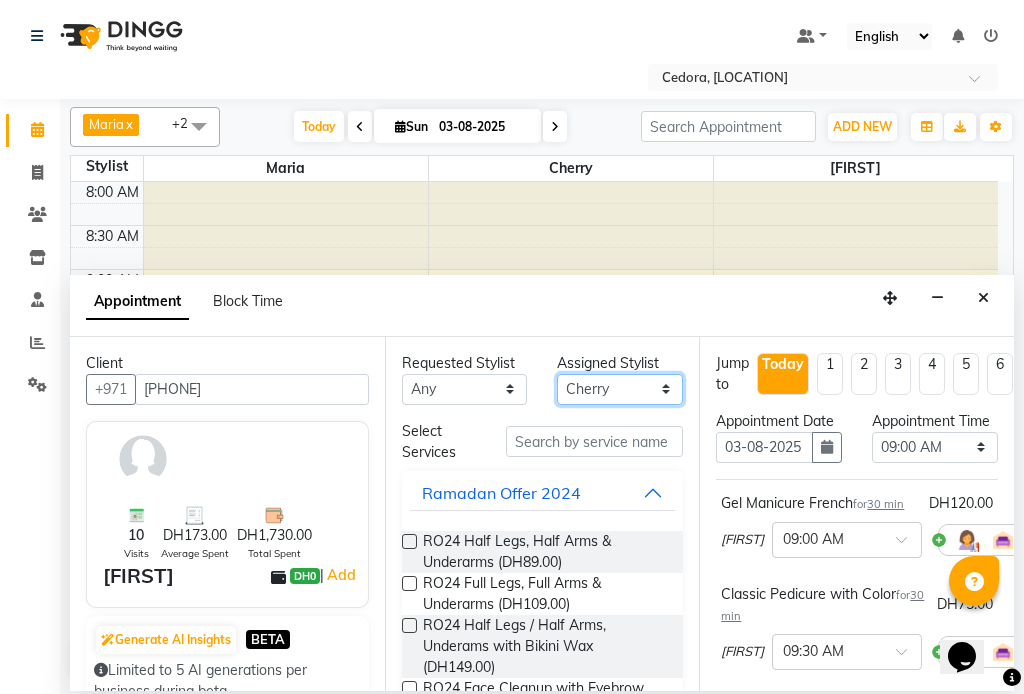click on "Select [FIRST] [FIRST] [FIRST] [FIRST]" at bounding box center (620, 389) 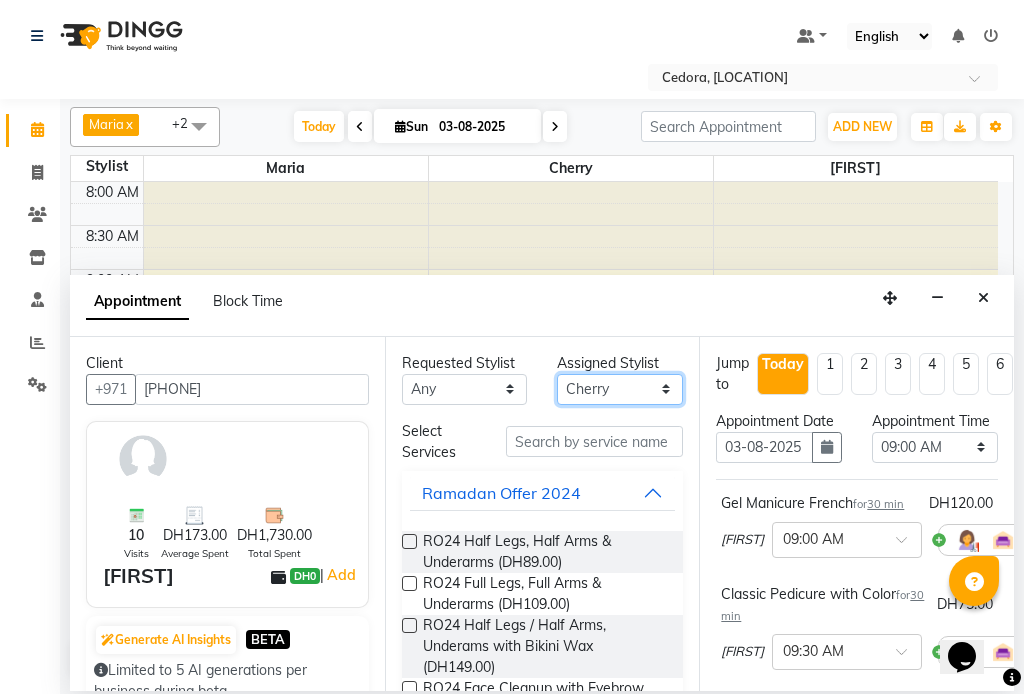 select on "34802" 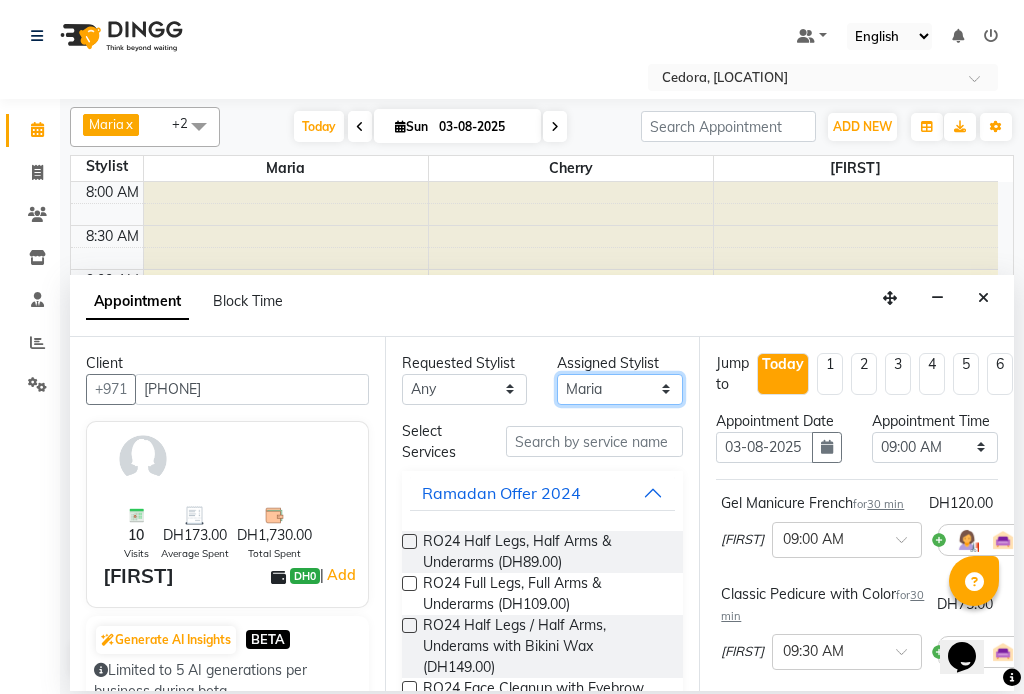 click on "Select [FIRST] [FIRST] [FIRST] [FIRST]" at bounding box center [620, 389] 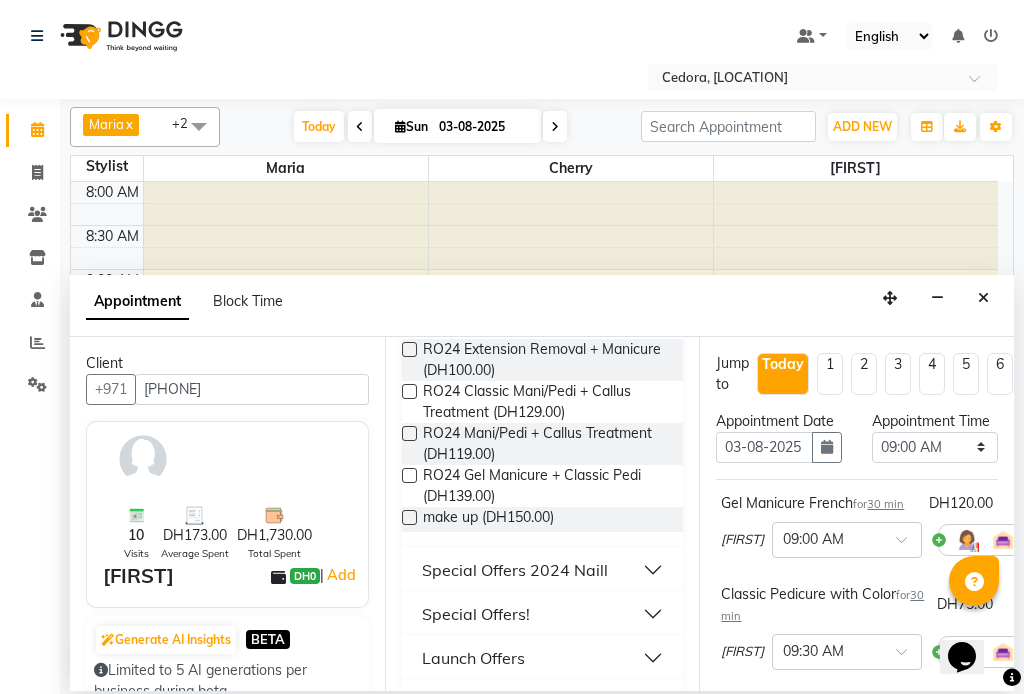 scroll, scrollTop: 1176, scrollLeft: 0, axis: vertical 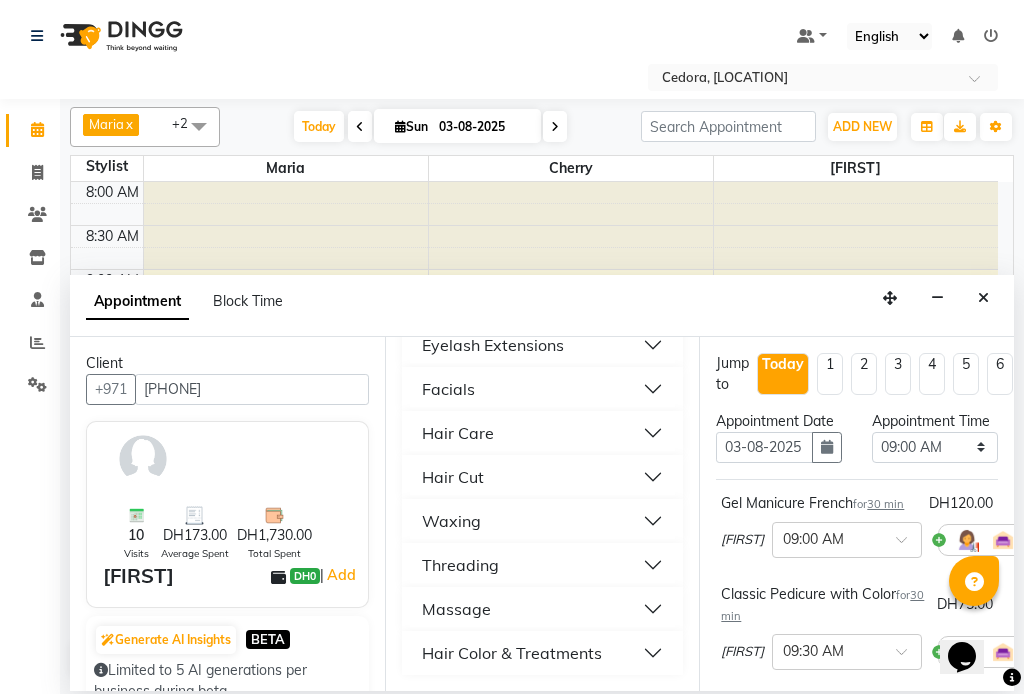 click on "Hair Care" at bounding box center [458, 433] 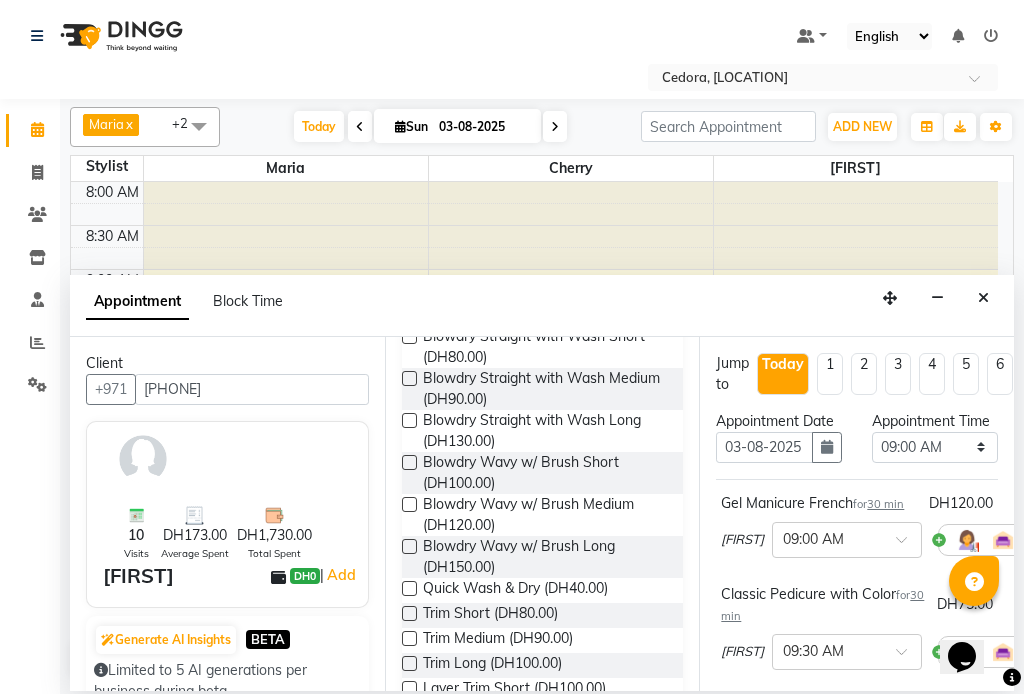 scroll, scrollTop: 1765, scrollLeft: 0, axis: vertical 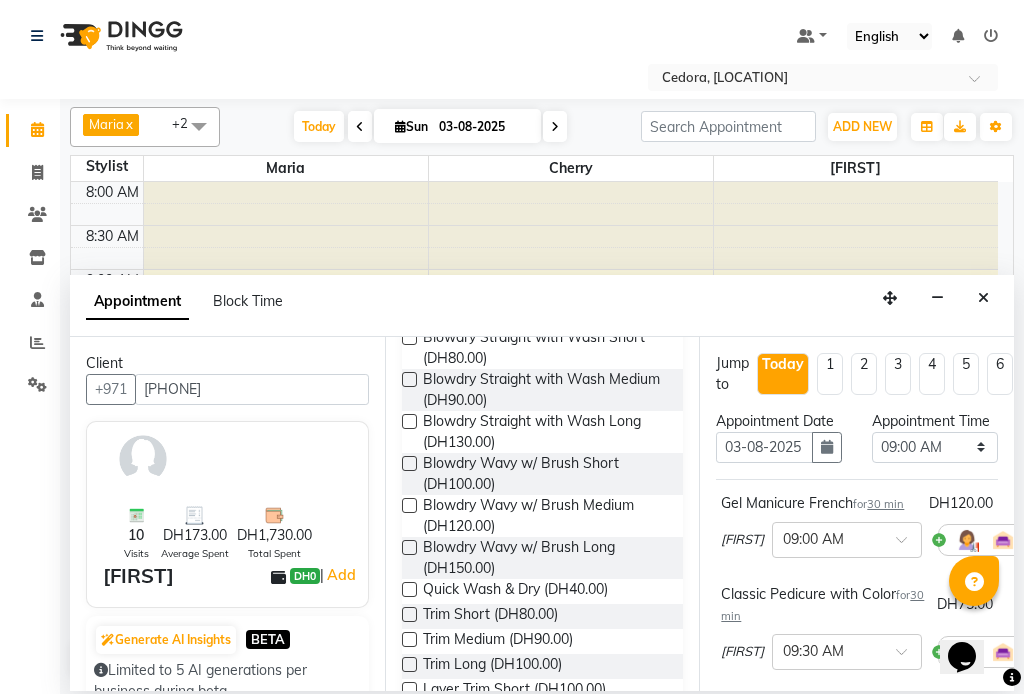click at bounding box center (409, 589) 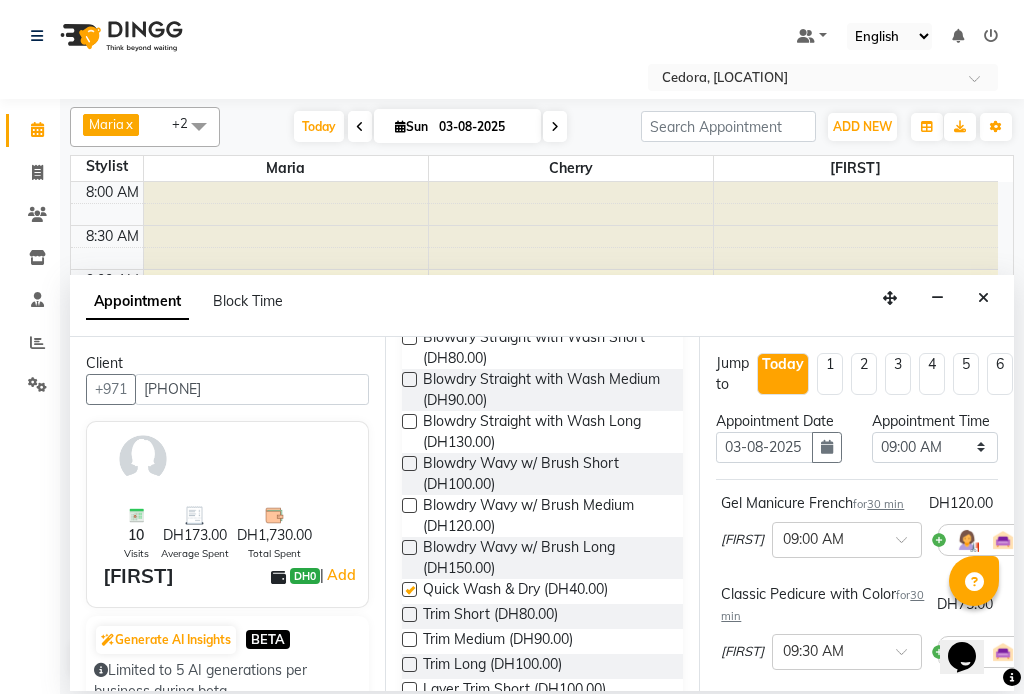 checkbox on "false" 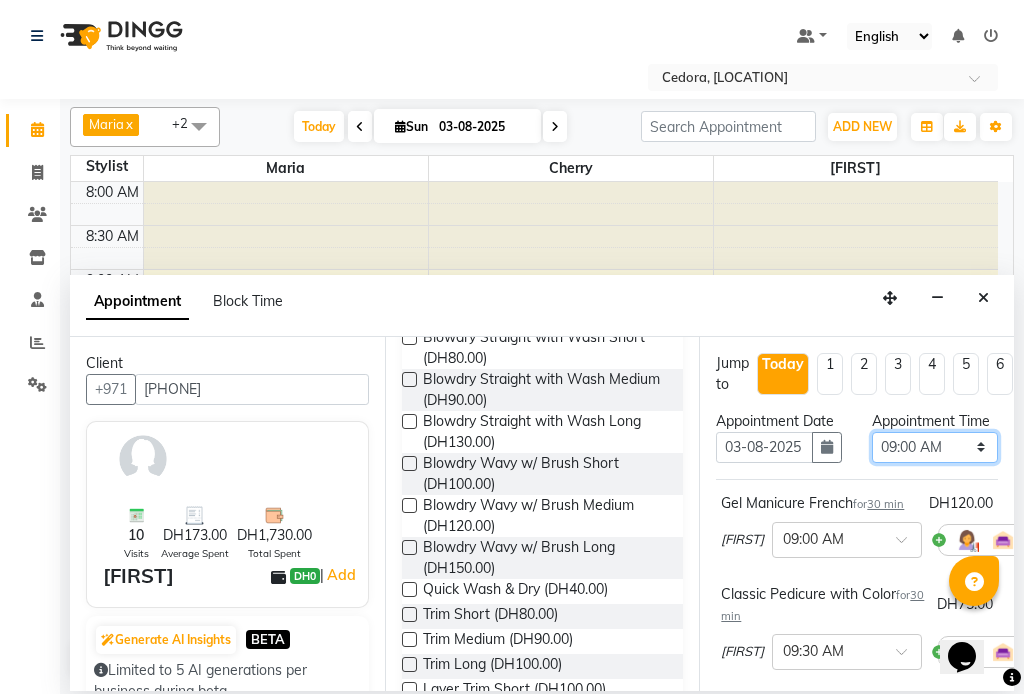 click on "Select 09:00 AM 09:15 AM 09:30 AM 09:45 AM 10:00 AM 10:15 AM 10:30 AM 10:45 AM 11:00 AM 11:15 AM 11:30 AM 11:45 AM 12:00 PM 12:15 PM 12:30 PM 12:45 PM 01:00 PM 01:15 PM 01:30 PM 01:45 PM 02:00 PM 02:15 PM 02:30 PM 02:45 PM 03:00 PM 03:15 PM 03:30 PM 03:45 PM 04:00 PM 04:15 PM 04:30 PM 04:45 PM 05:00 PM 05:15 PM 05:30 PM 05:45 PM 06:00 PM 06:15 PM 06:30 PM 06:45 PM 07:00 PM 07:15 PM 07:30 PM 07:45 PM 08:00 PM 08:15 PM 08:30 PM 08:45 PM 09:00 PM" at bounding box center [935, 447] 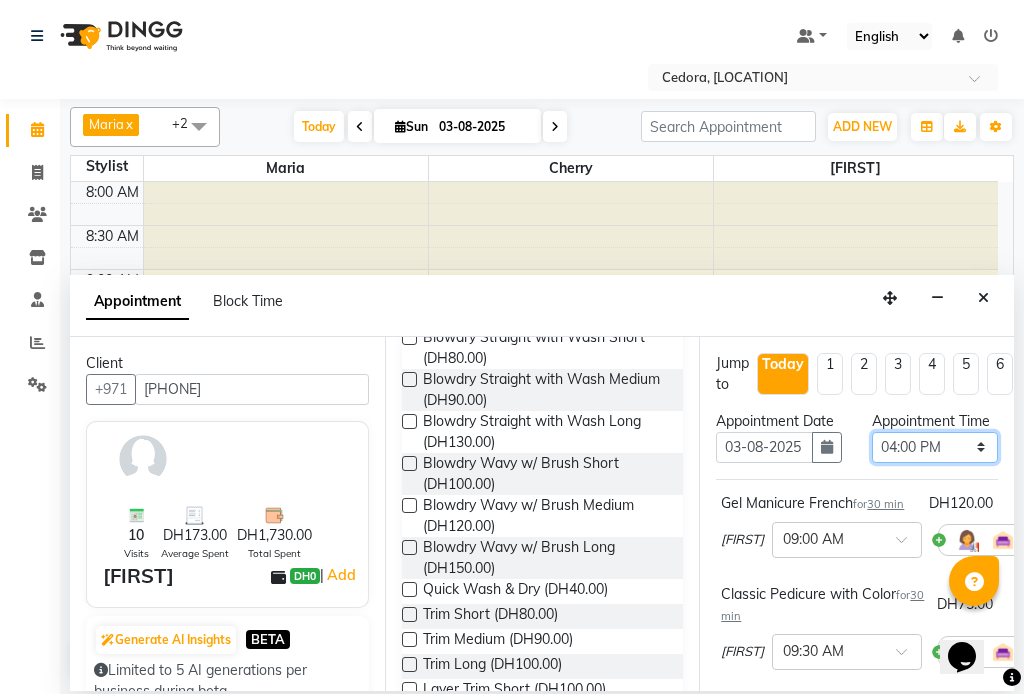 click on "Select 09:00 AM 09:15 AM 09:30 AM 09:45 AM 10:00 AM 10:15 AM 10:30 AM 10:45 AM 11:00 AM 11:15 AM 11:30 AM 11:45 AM 12:00 PM 12:15 PM 12:30 PM 12:45 PM 01:00 PM 01:15 PM 01:30 PM 01:45 PM 02:00 PM 02:15 PM 02:30 PM 02:45 PM 03:00 PM 03:15 PM 03:30 PM 03:45 PM 04:00 PM 04:15 PM 04:30 PM 04:45 PM 05:00 PM 05:15 PM 05:30 PM 05:45 PM 06:00 PM 06:15 PM 06:30 PM 06:45 PM 07:00 PM 07:15 PM 07:30 PM 07:45 PM 08:00 PM 08:15 PM 08:30 PM 08:45 PM 09:00 PM" at bounding box center (935, 447) 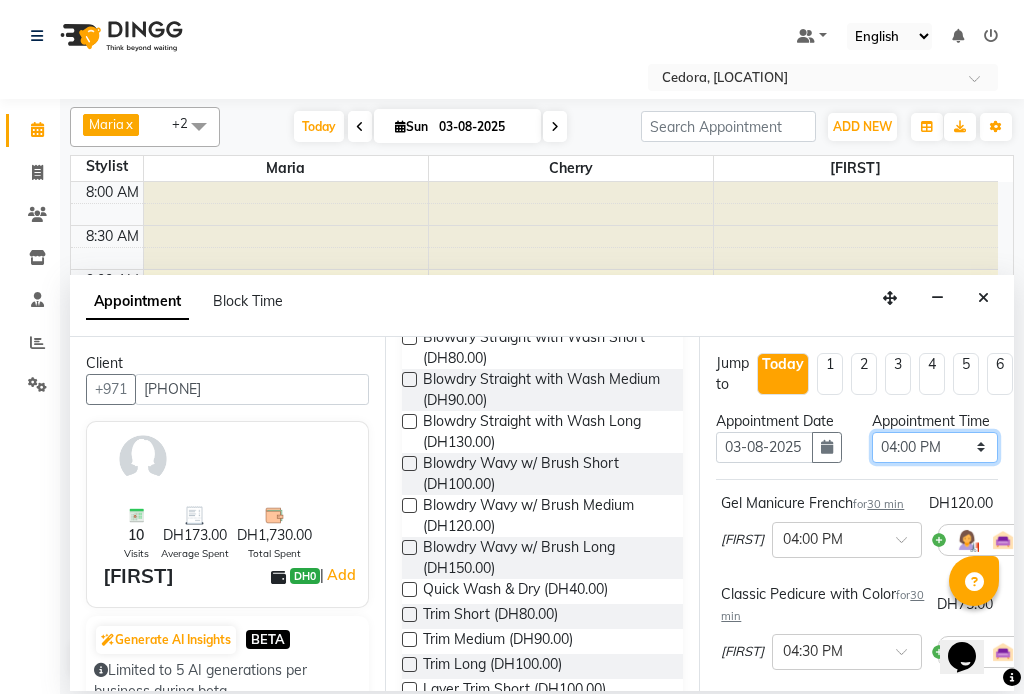 scroll, scrollTop: 603, scrollLeft: 0, axis: vertical 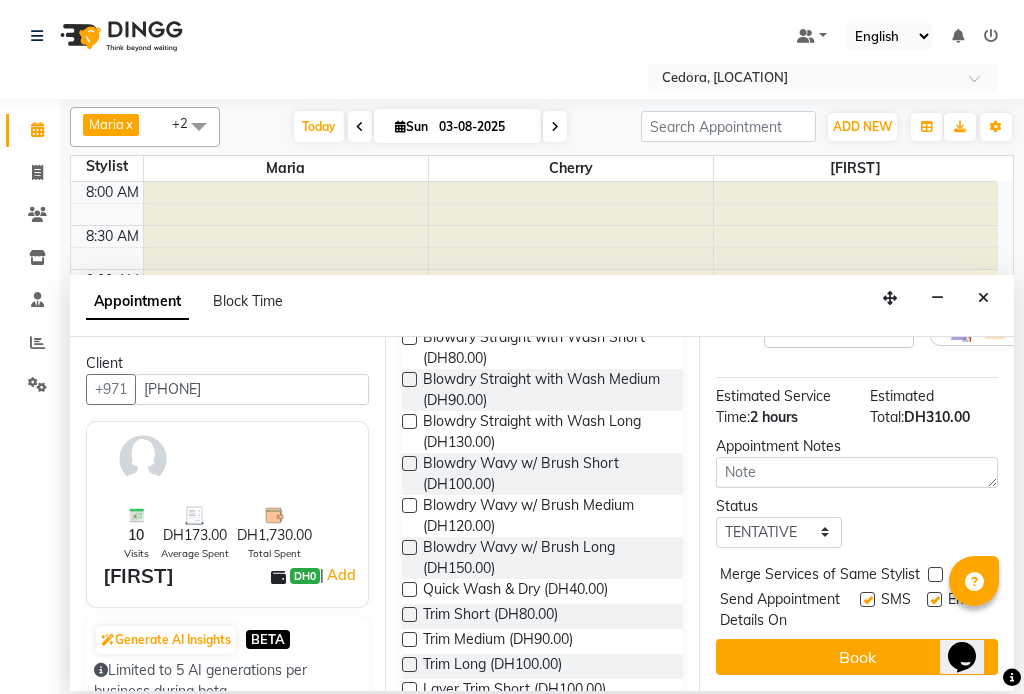 click at bounding box center (935, 574) 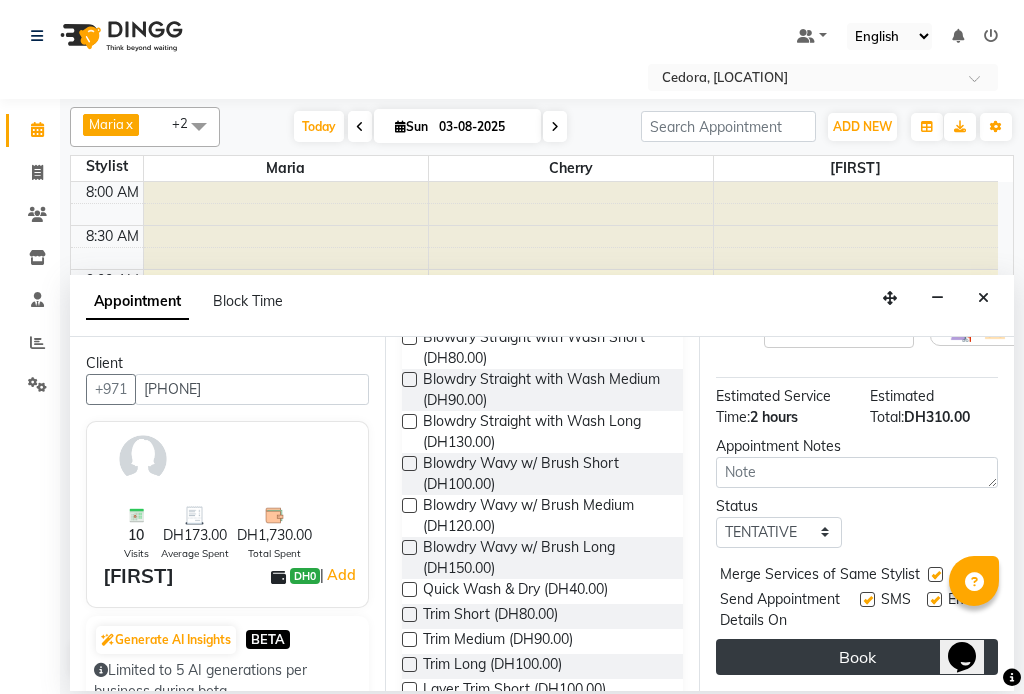 click on "Book" at bounding box center [857, 657] 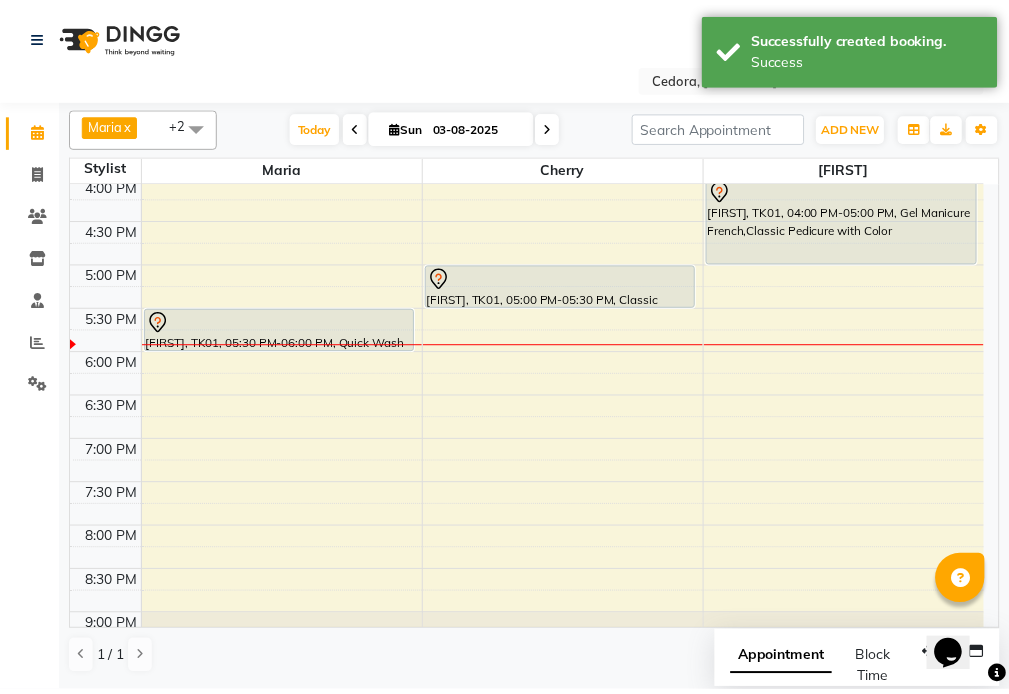scroll, scrollTop: 770, scrollLeft: 0, axis: vertical 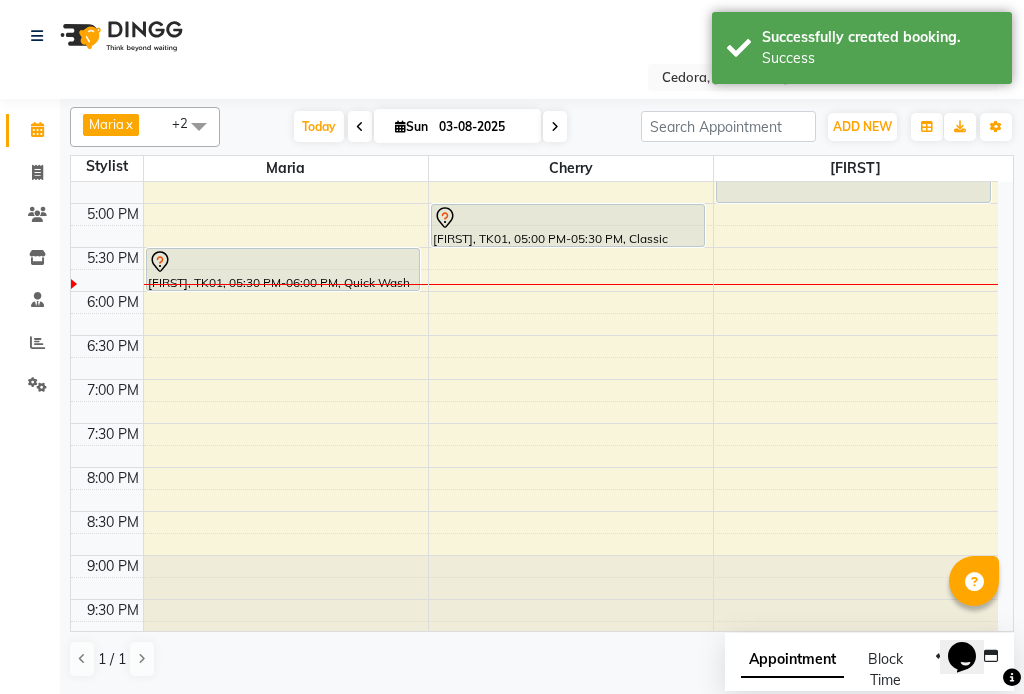 click on "[FIRST], TK01, 05:00 PM-05:30 PM, Classic Pedicure with Color" at bounding box center (568, 225) 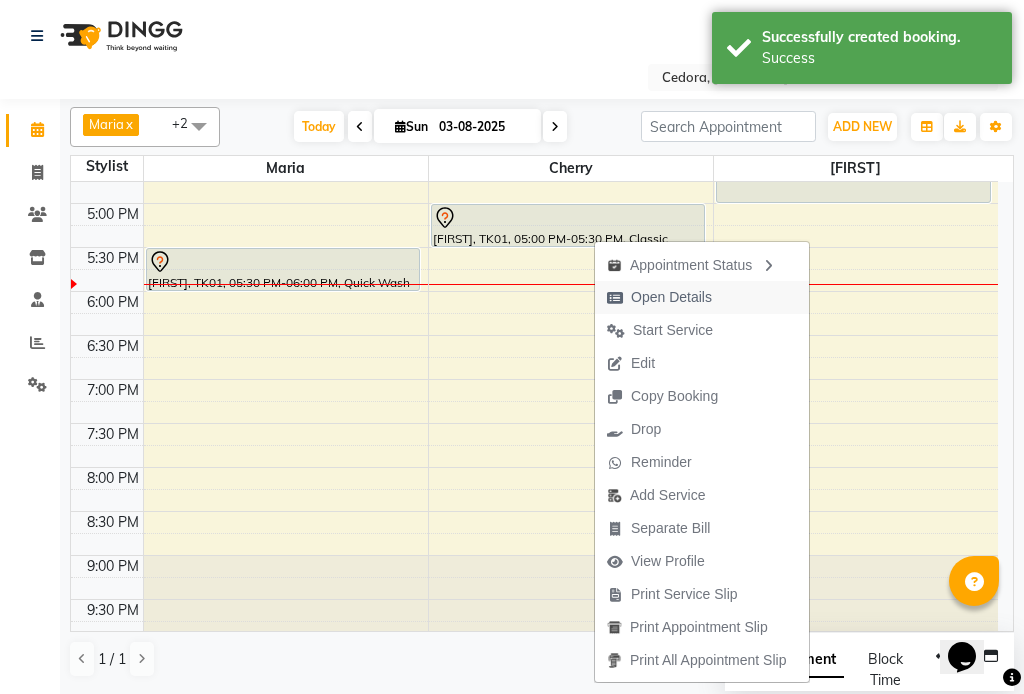 click on "Open Details" at bounding box center (671, 297) 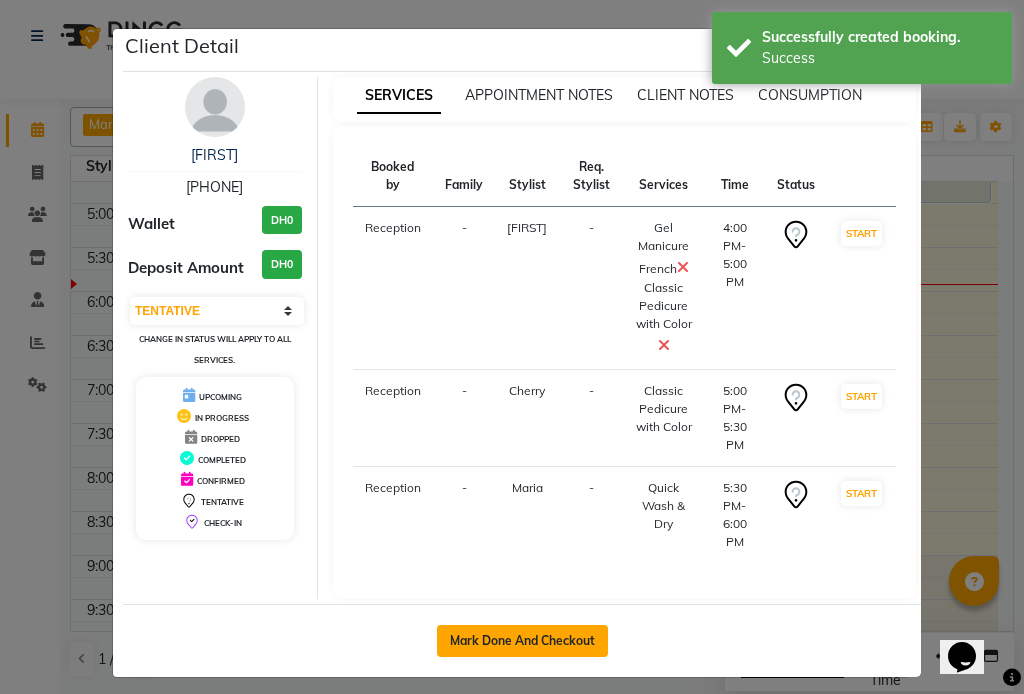click on "Mark Done And Checkout" 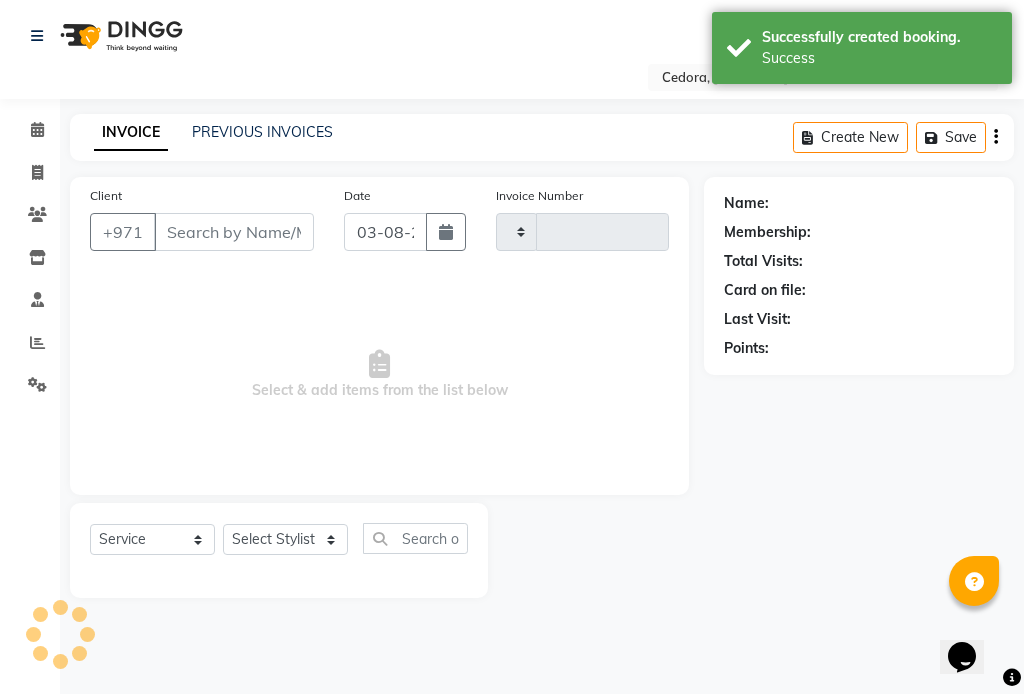 type on "0576" 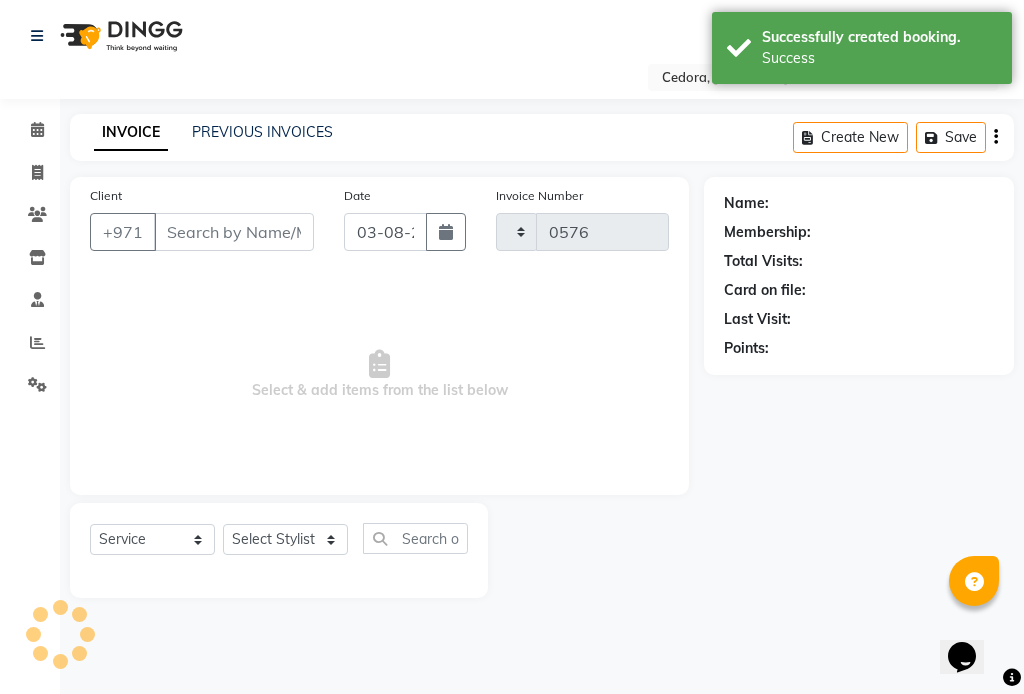 select on "5144" 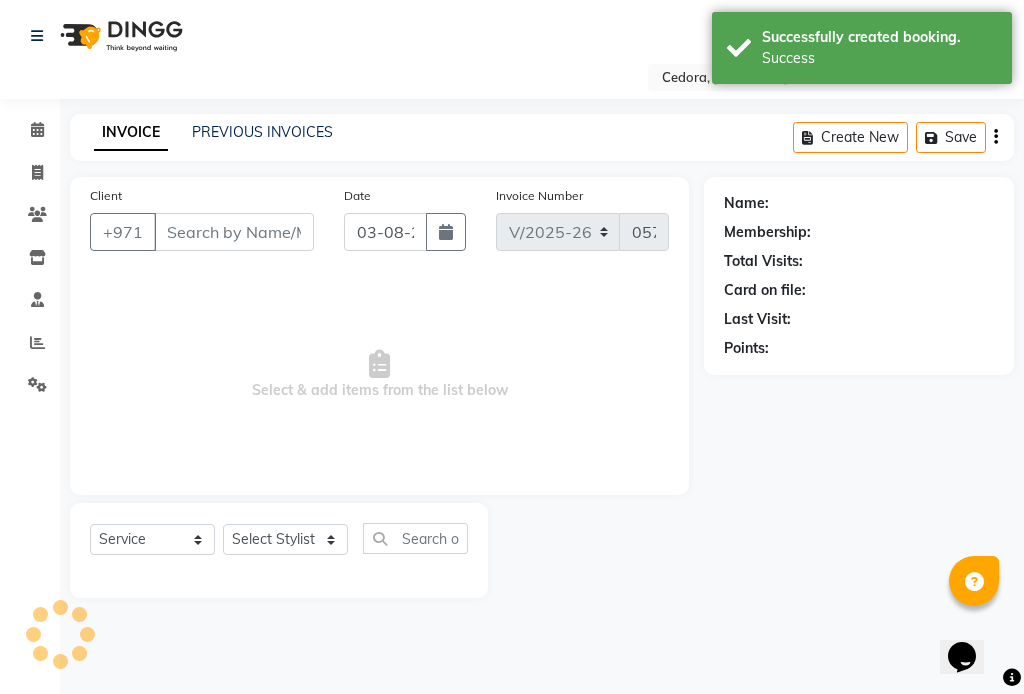 type on "[PHONE]" 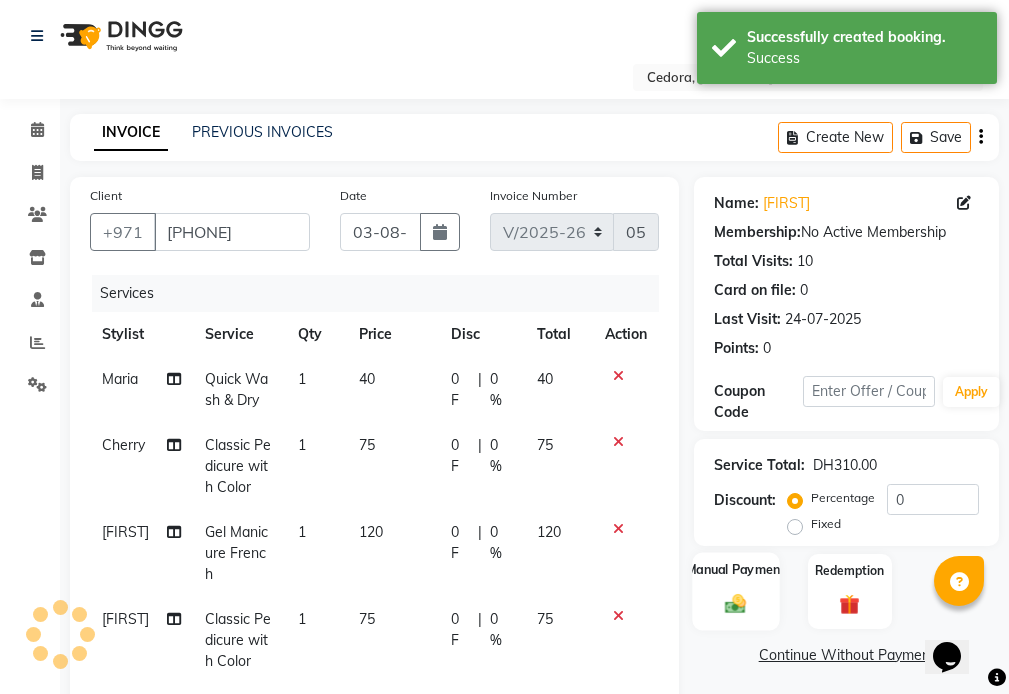 click on "Manual Payment" 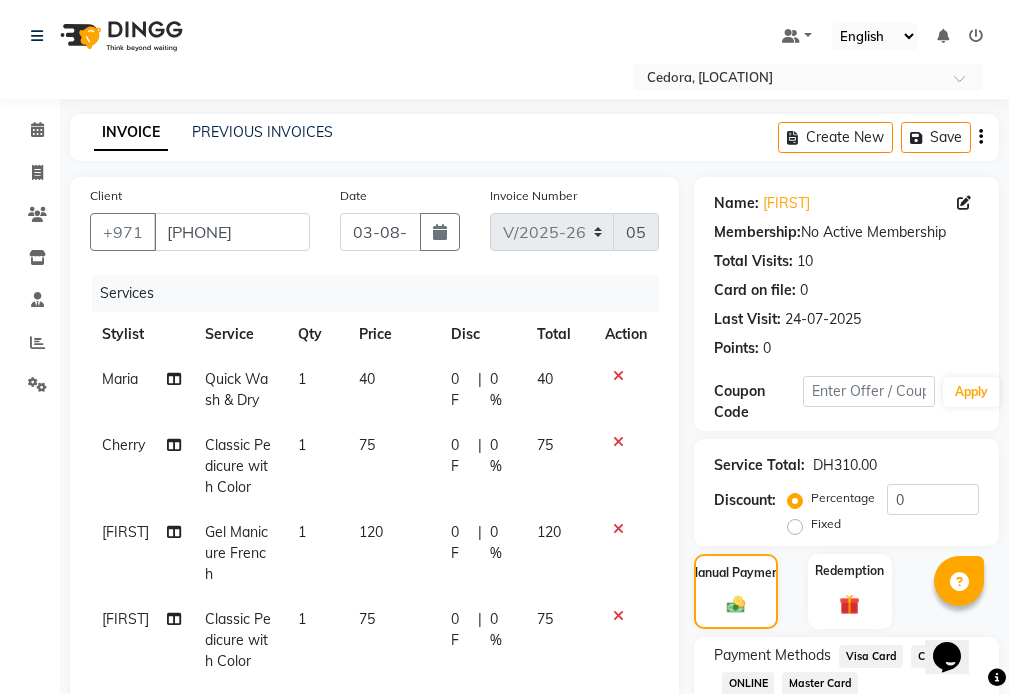 click on "Visa Card" 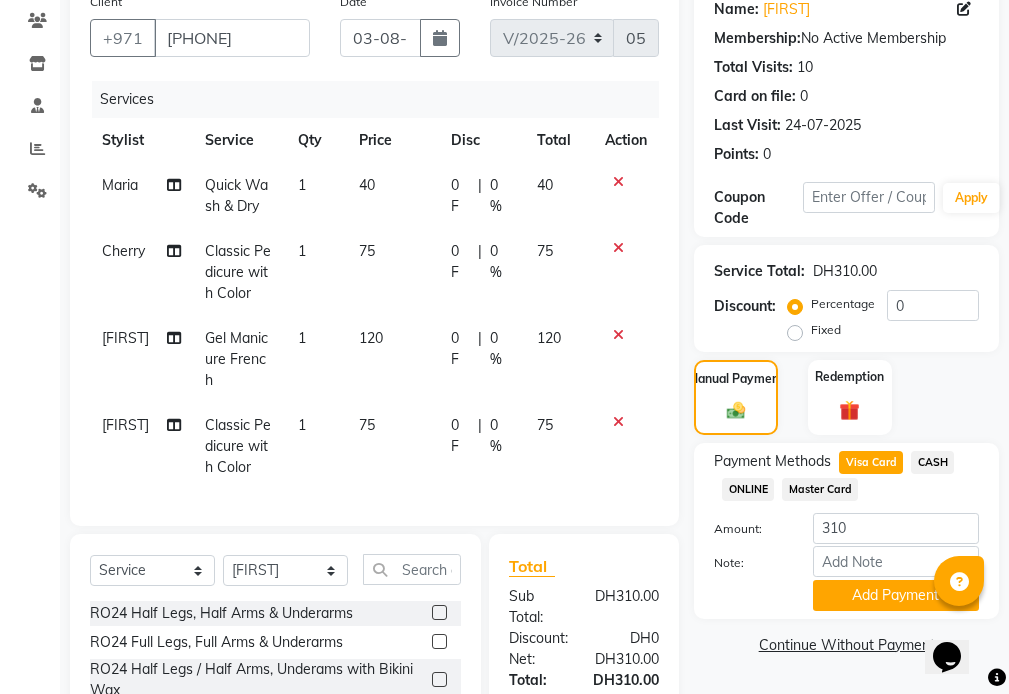 scroll, scrollTop: 397, scrollLeft: 0, axis: vertical 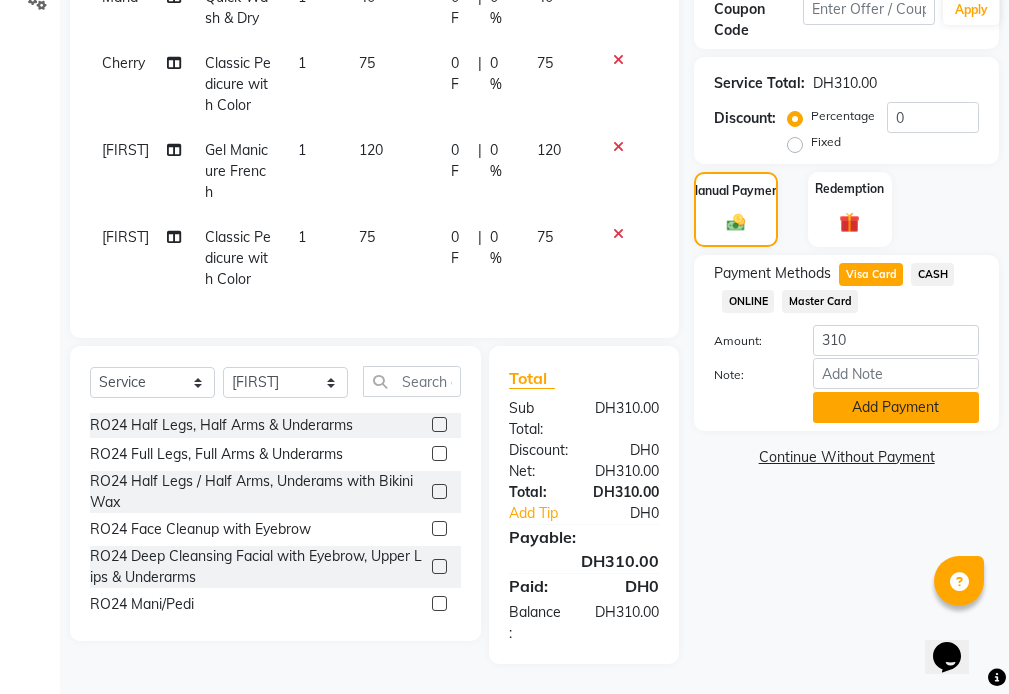 click on "Add Payment" 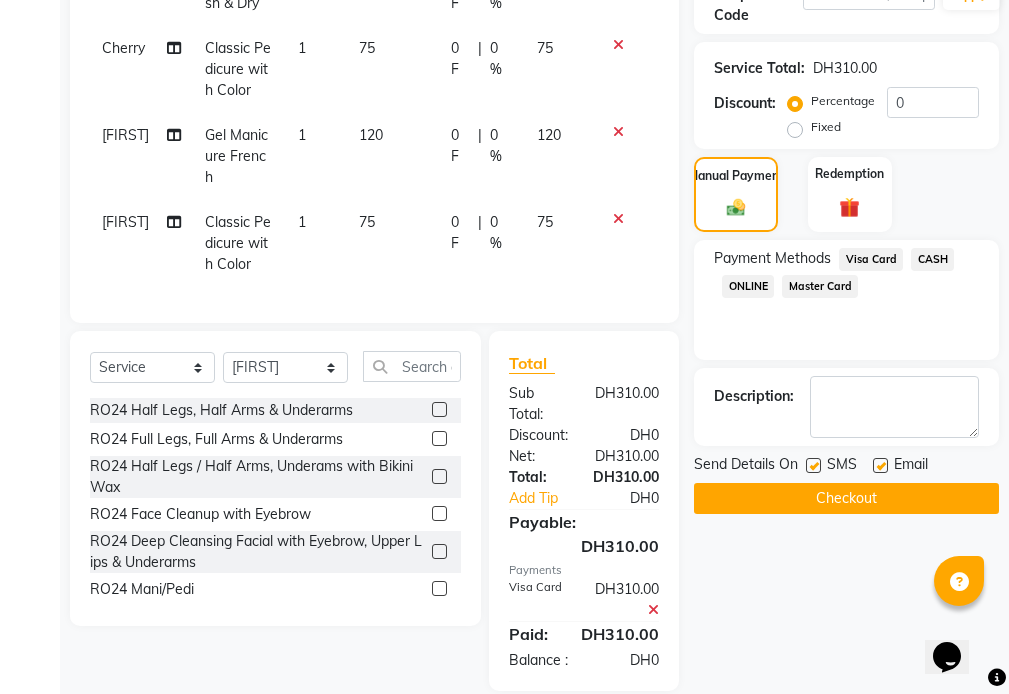 click on "Checkout" 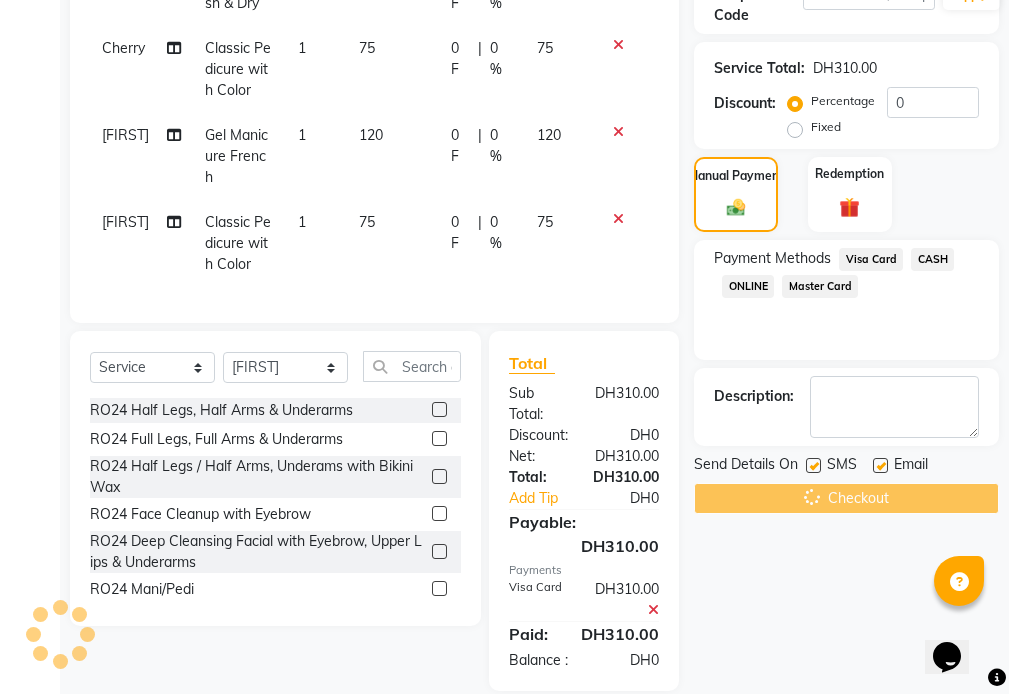 scroll, scrollTop: 404, scrollLeft: 0, axis: vertical 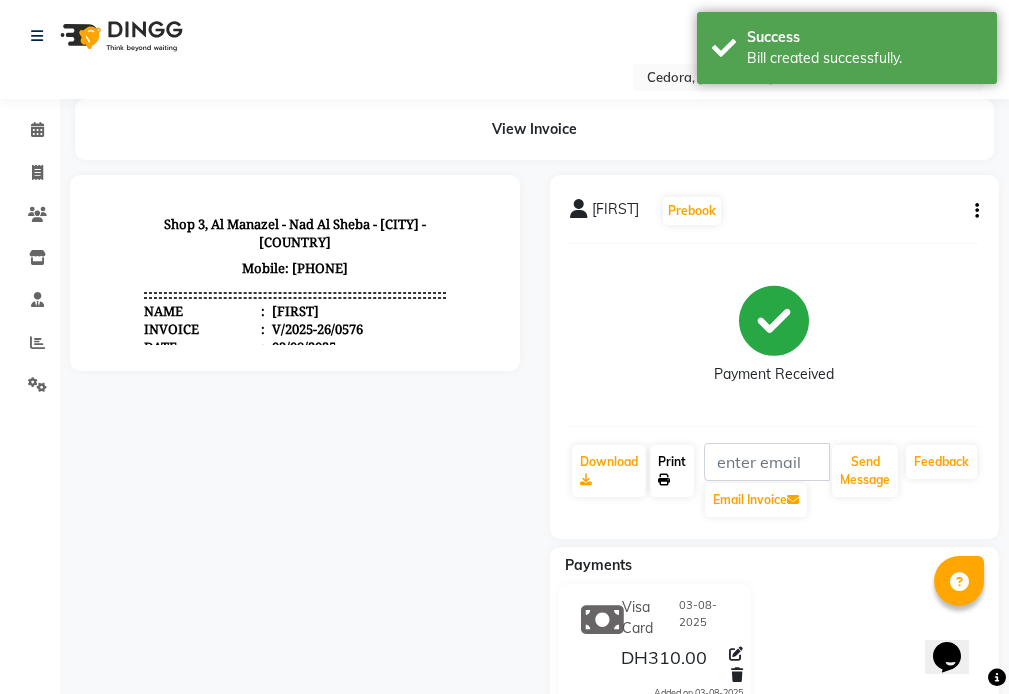 click on "Print" 